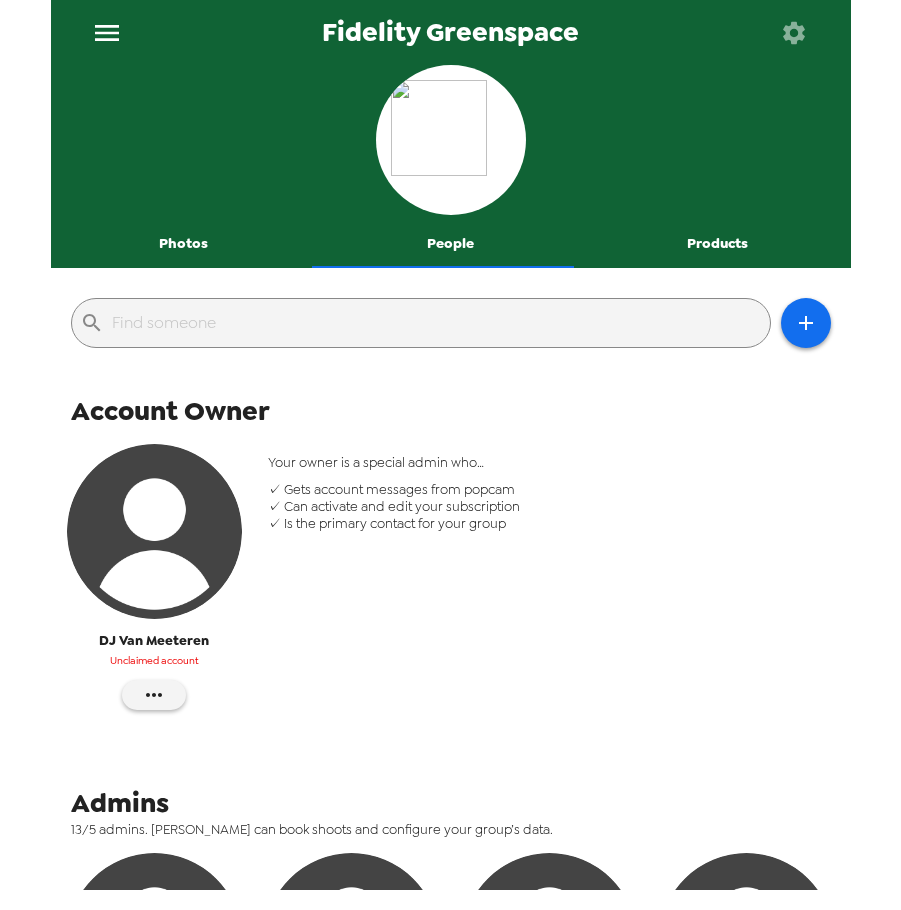 scroll, scrollTop: 0, scrollLeft: 0, axis: both 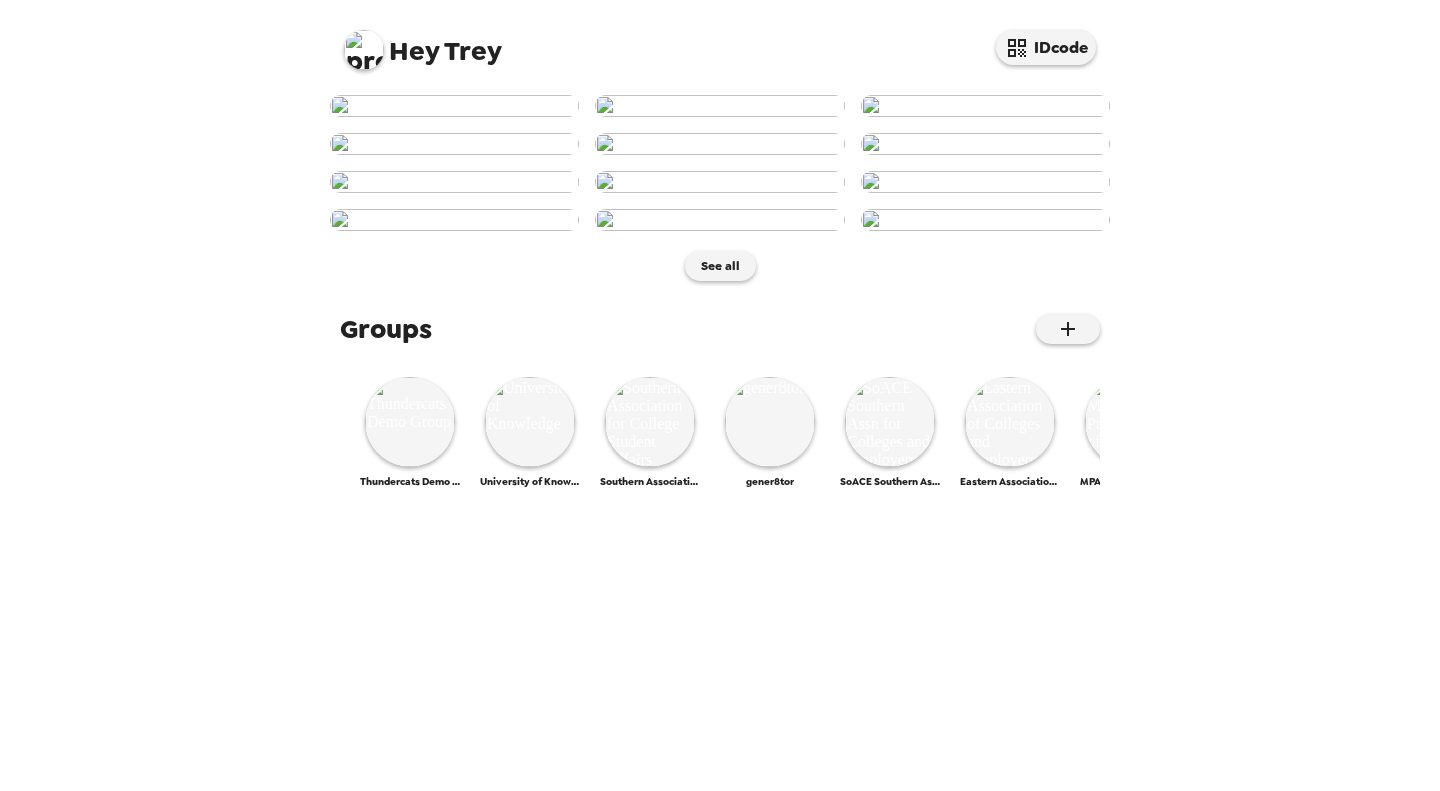 click at bounding box center [364, 50] 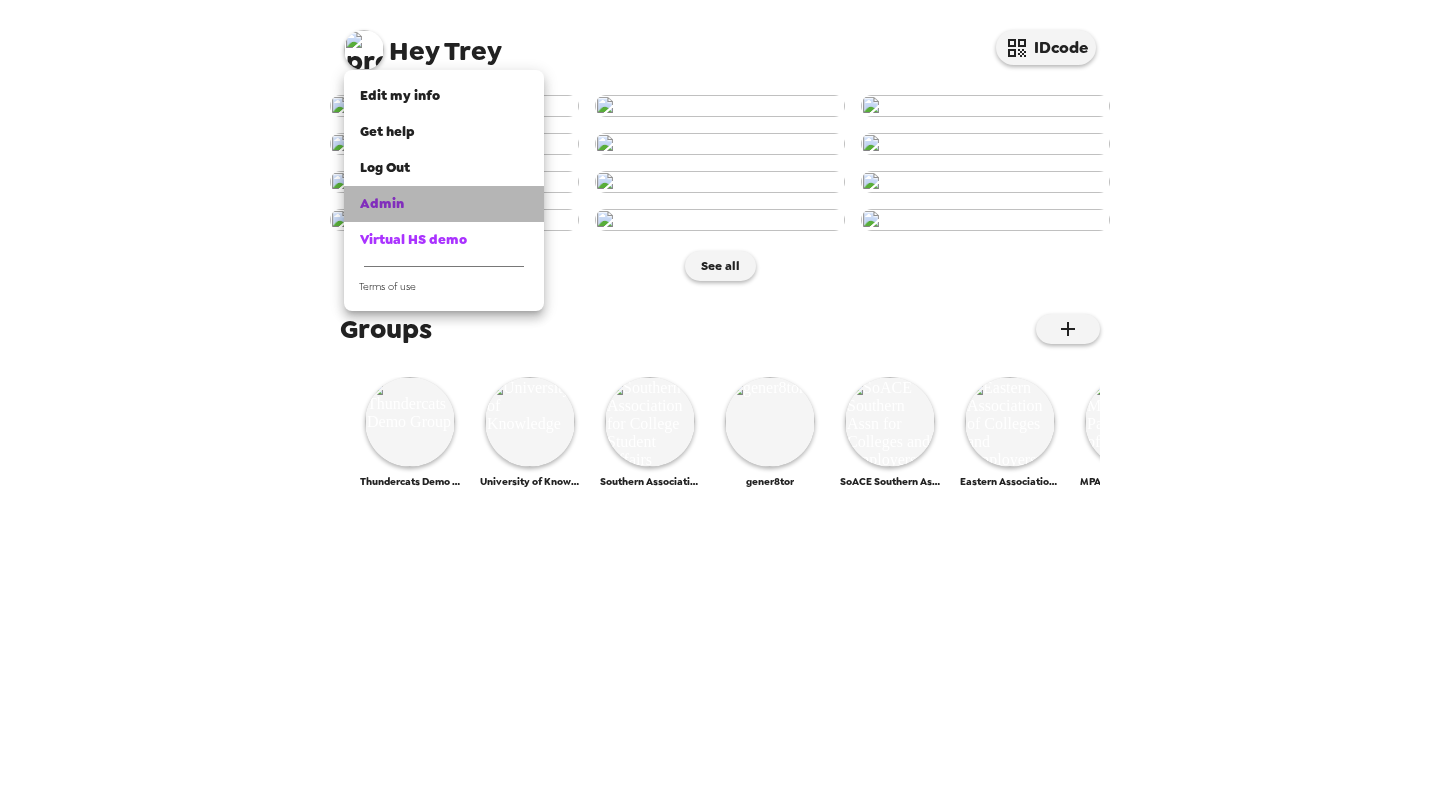 click on "Admin" at bounding box center (444, 204) 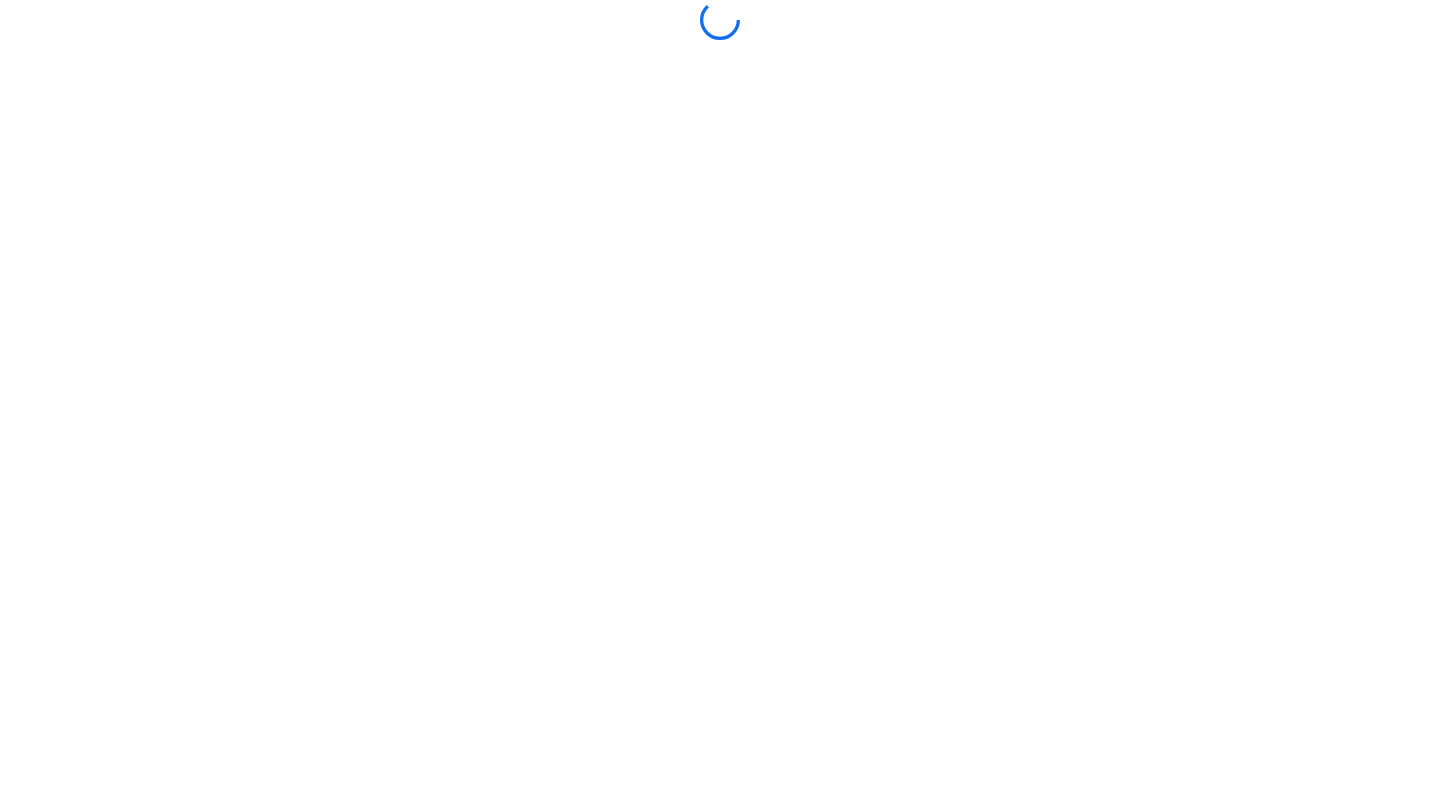 scroll, scrollTop: 0, scrollLeft: 0, axis: both 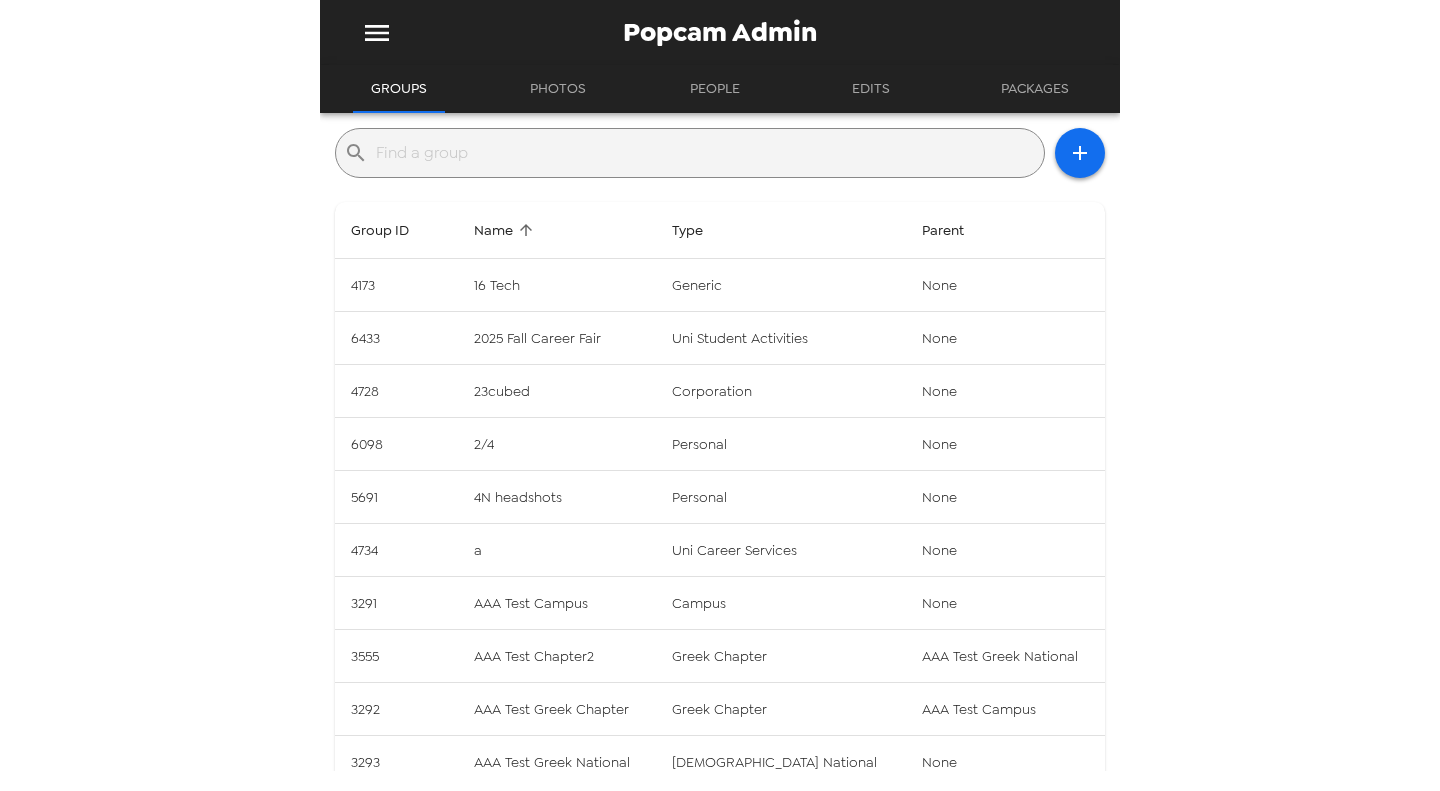 click at bounding box center [706, 153] 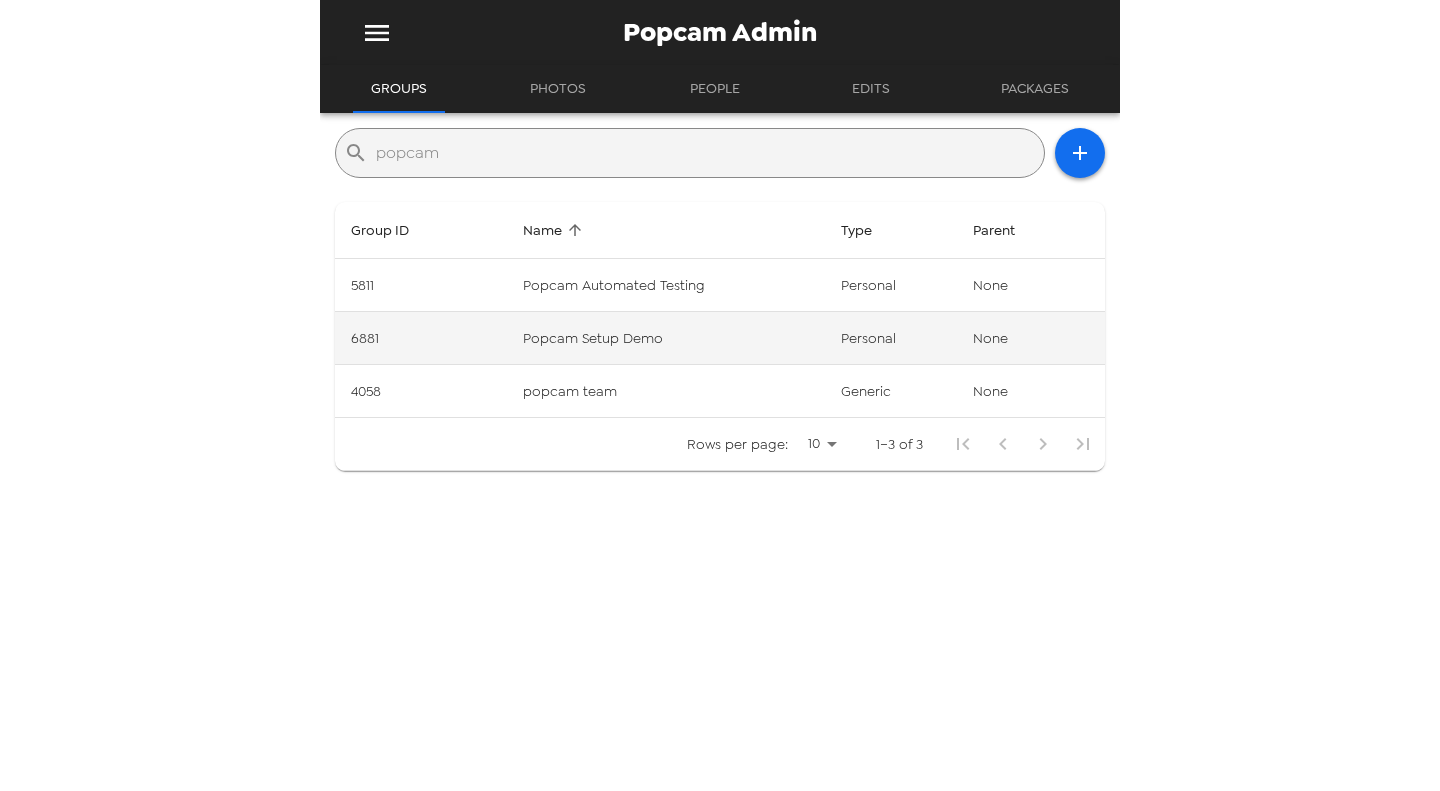 type on "popcam" 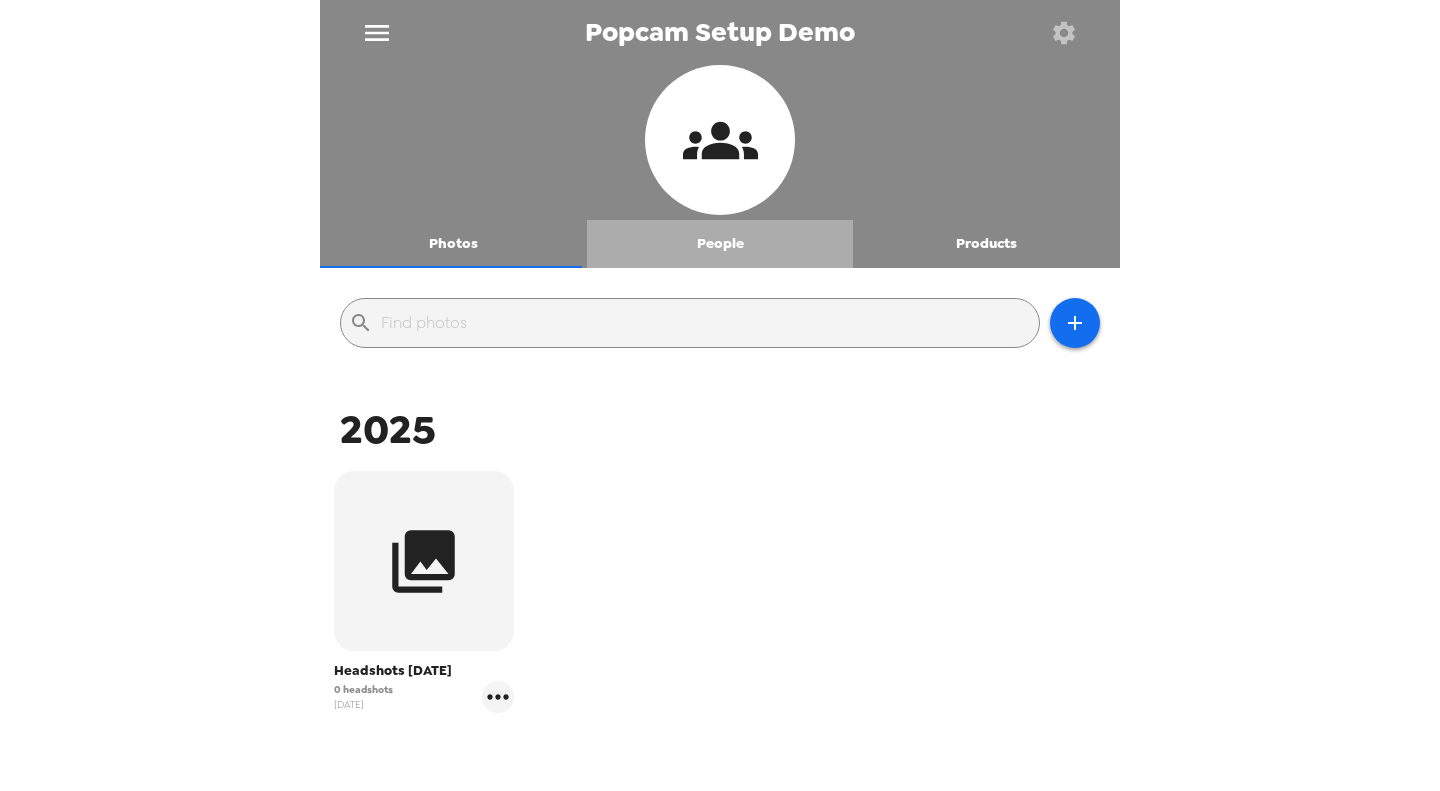 click on "People" at bounding box center (720, 244) 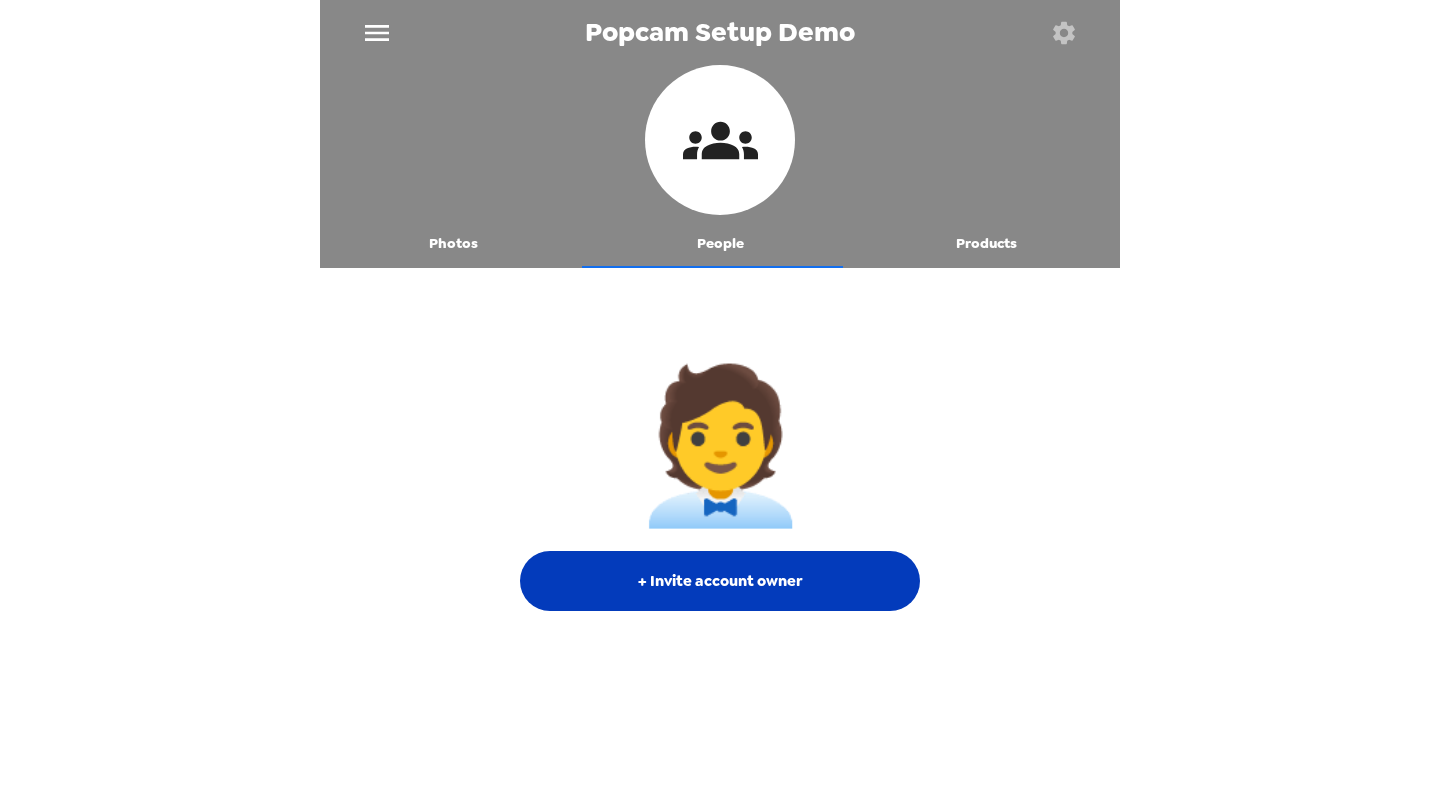 click on "+ Invite   account owner" at bounding box center [720, 581] 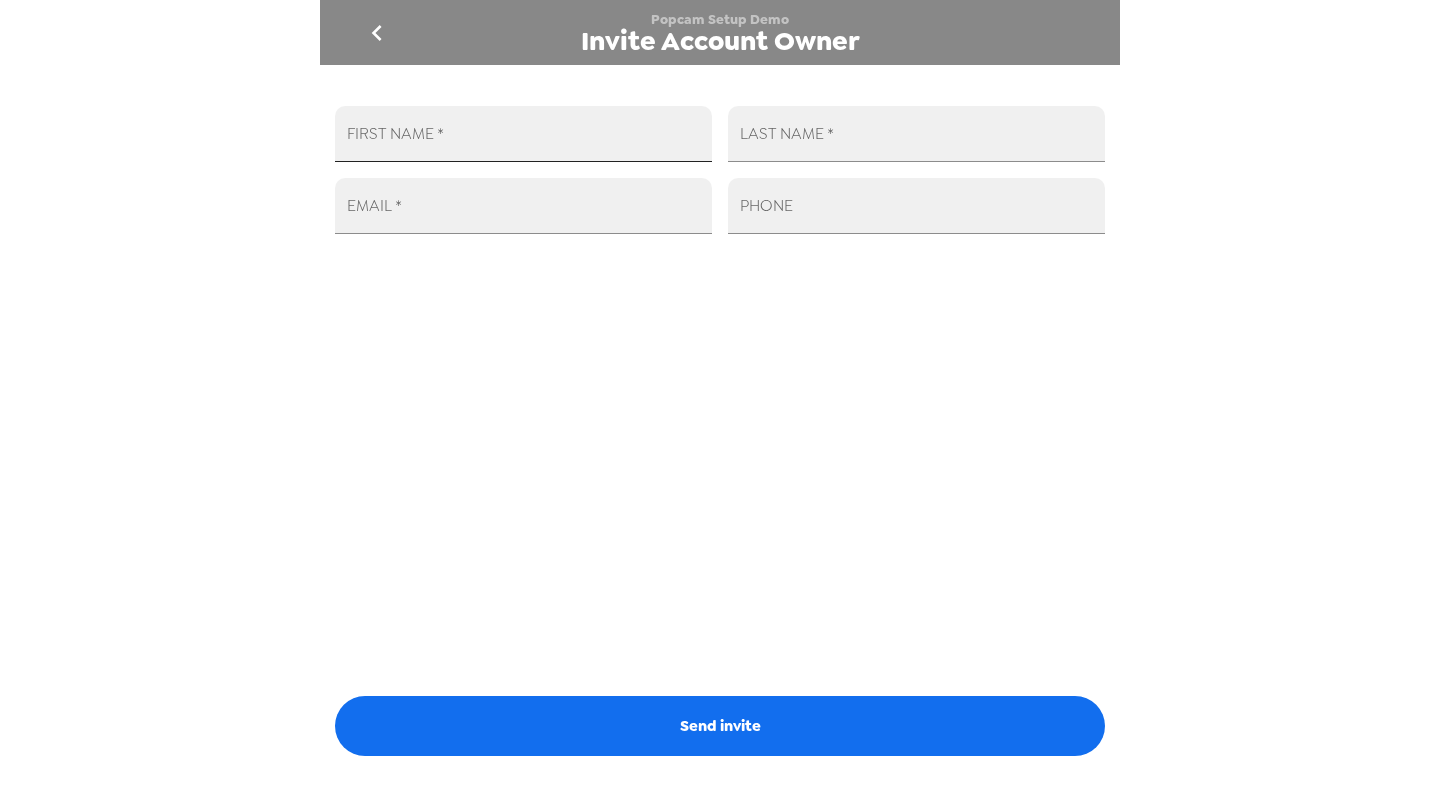 click on "FIRST NAME   *" at bounding box center (523, 134) 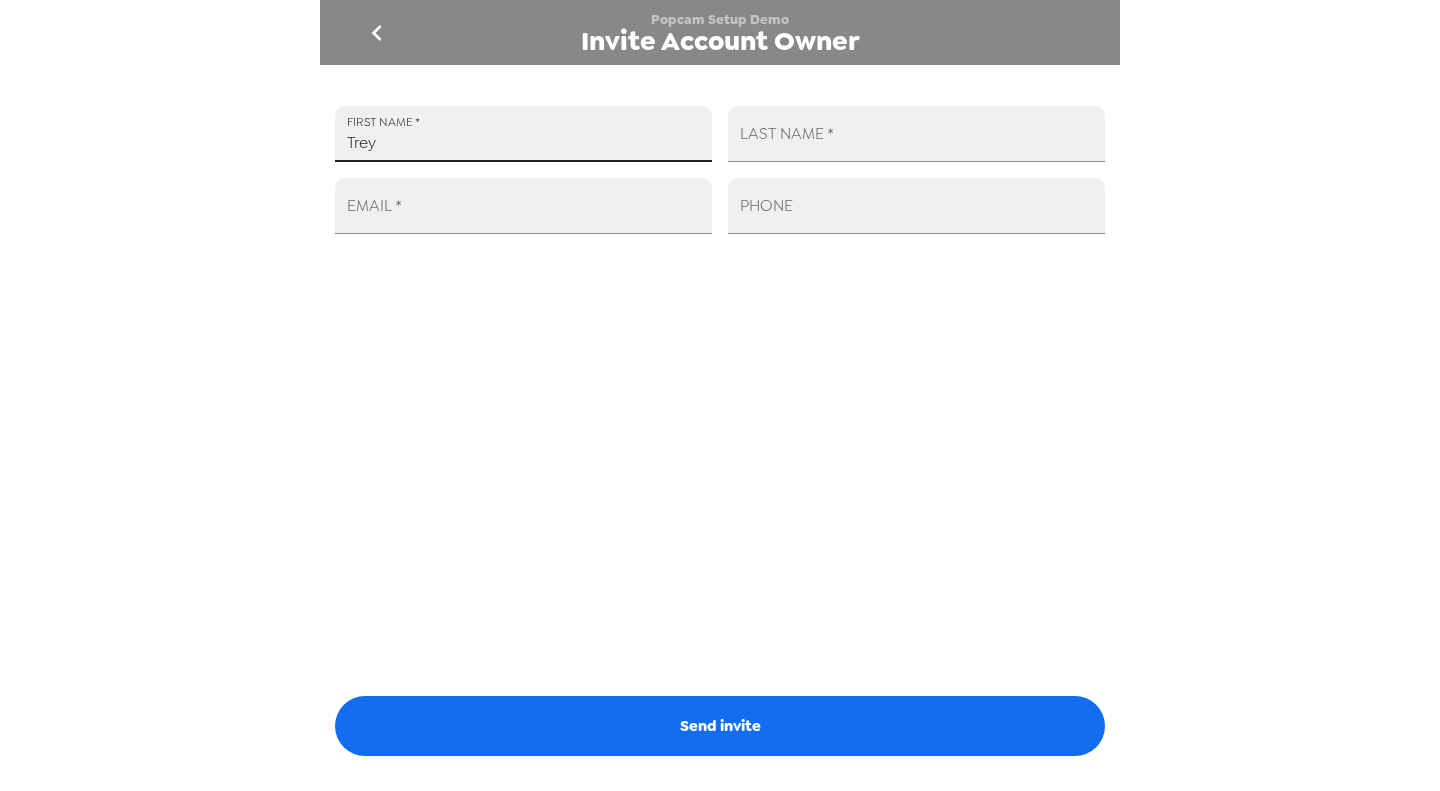 type on "Trey" 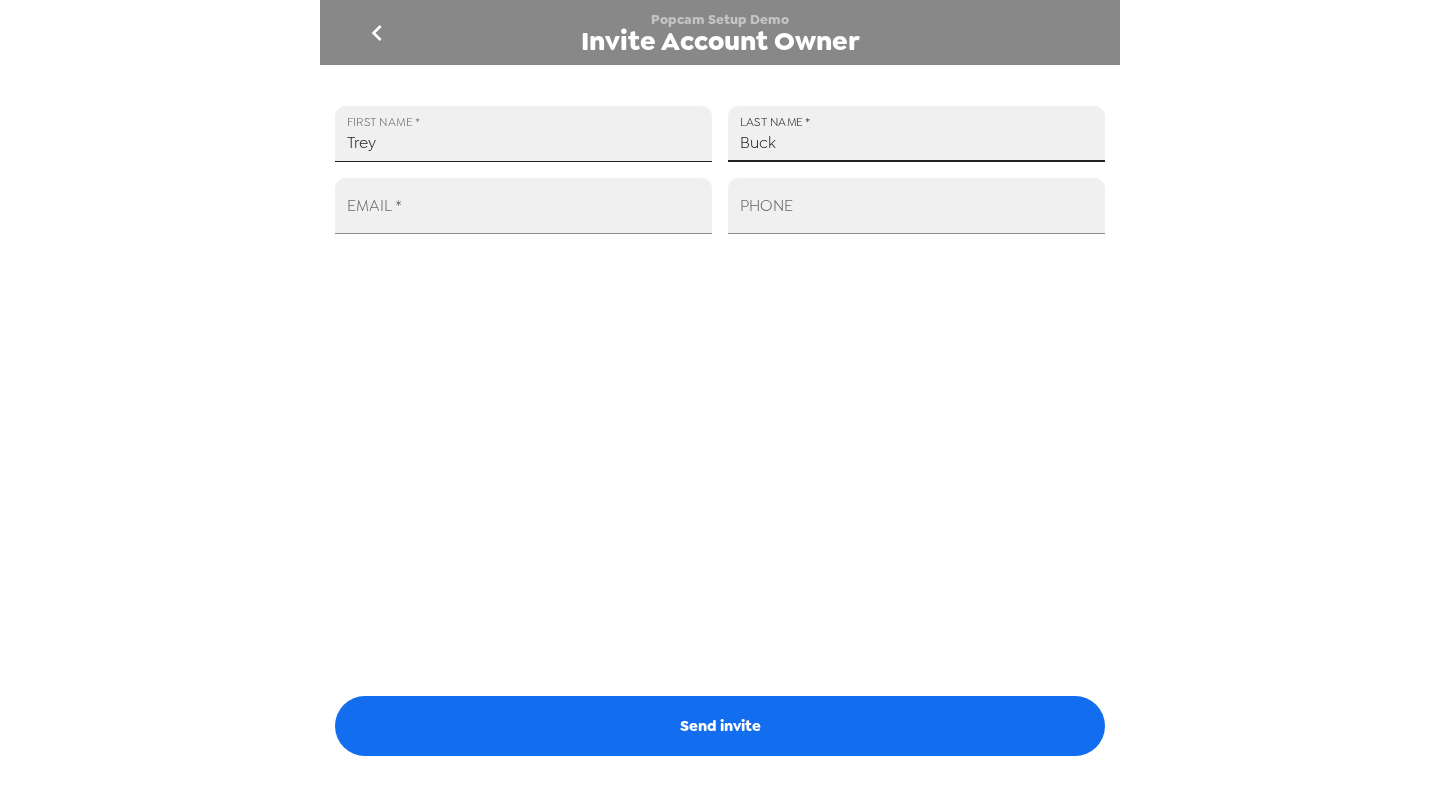 type on "Buck" 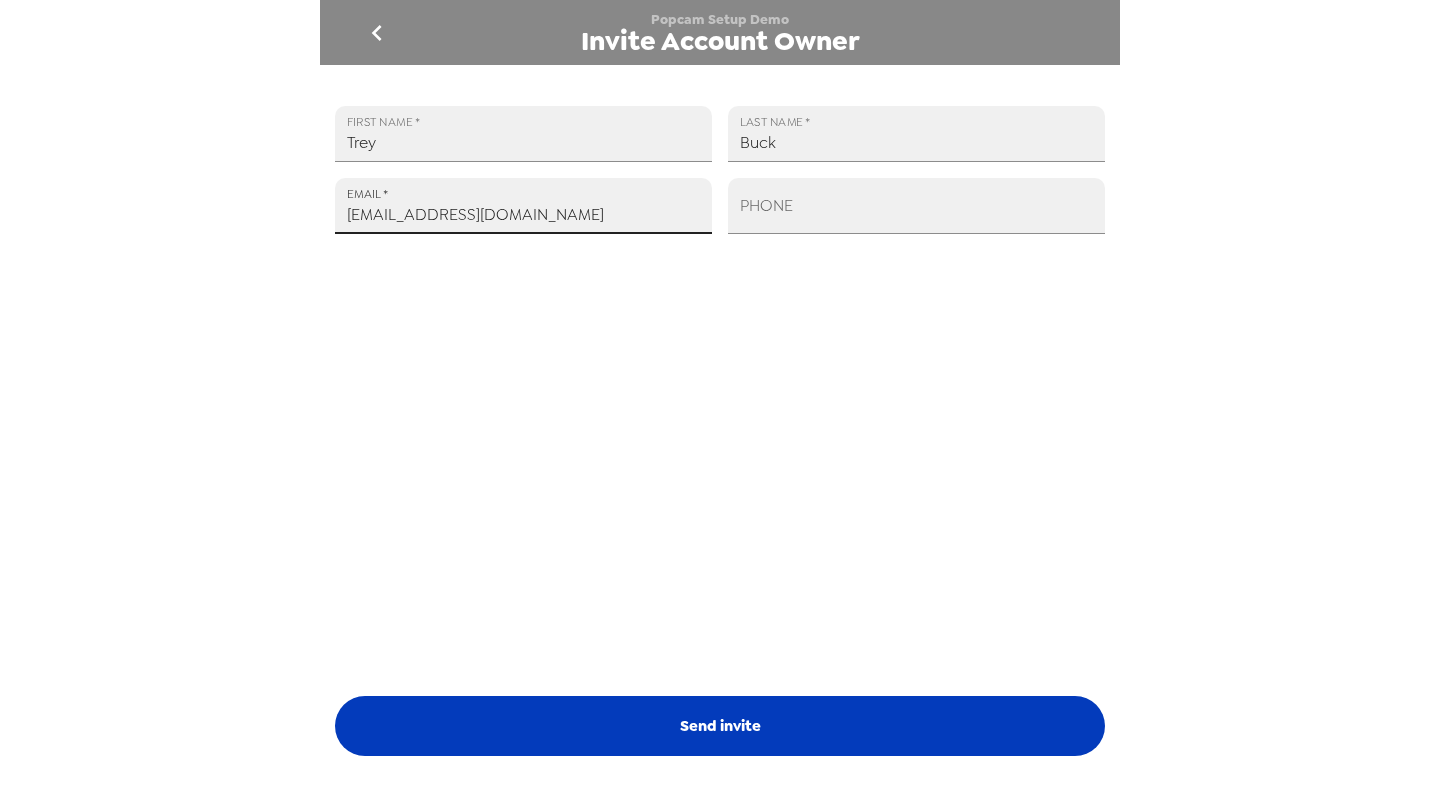 type on "trey@popcam.me" 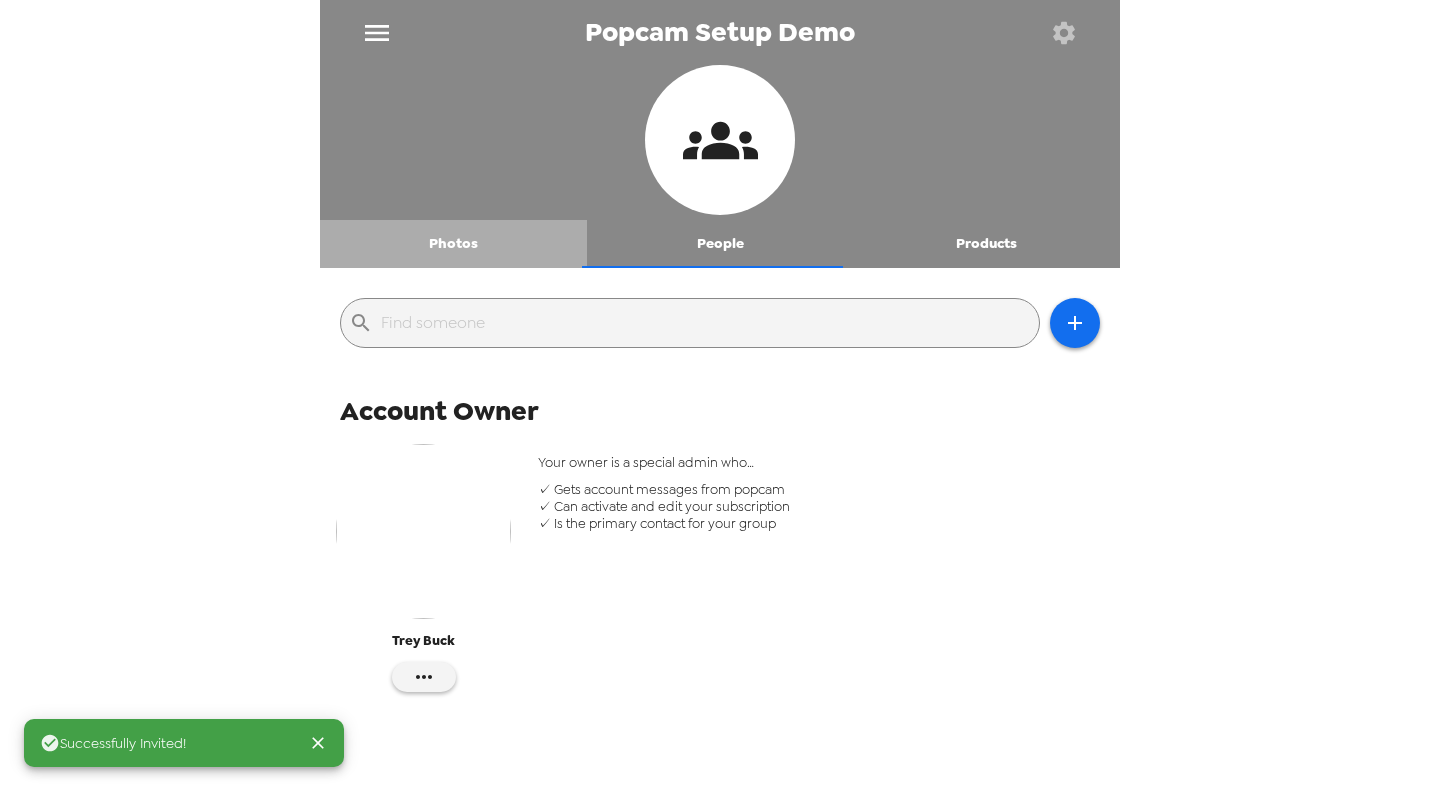 click on "Photos" at bounding box center (453, 244) 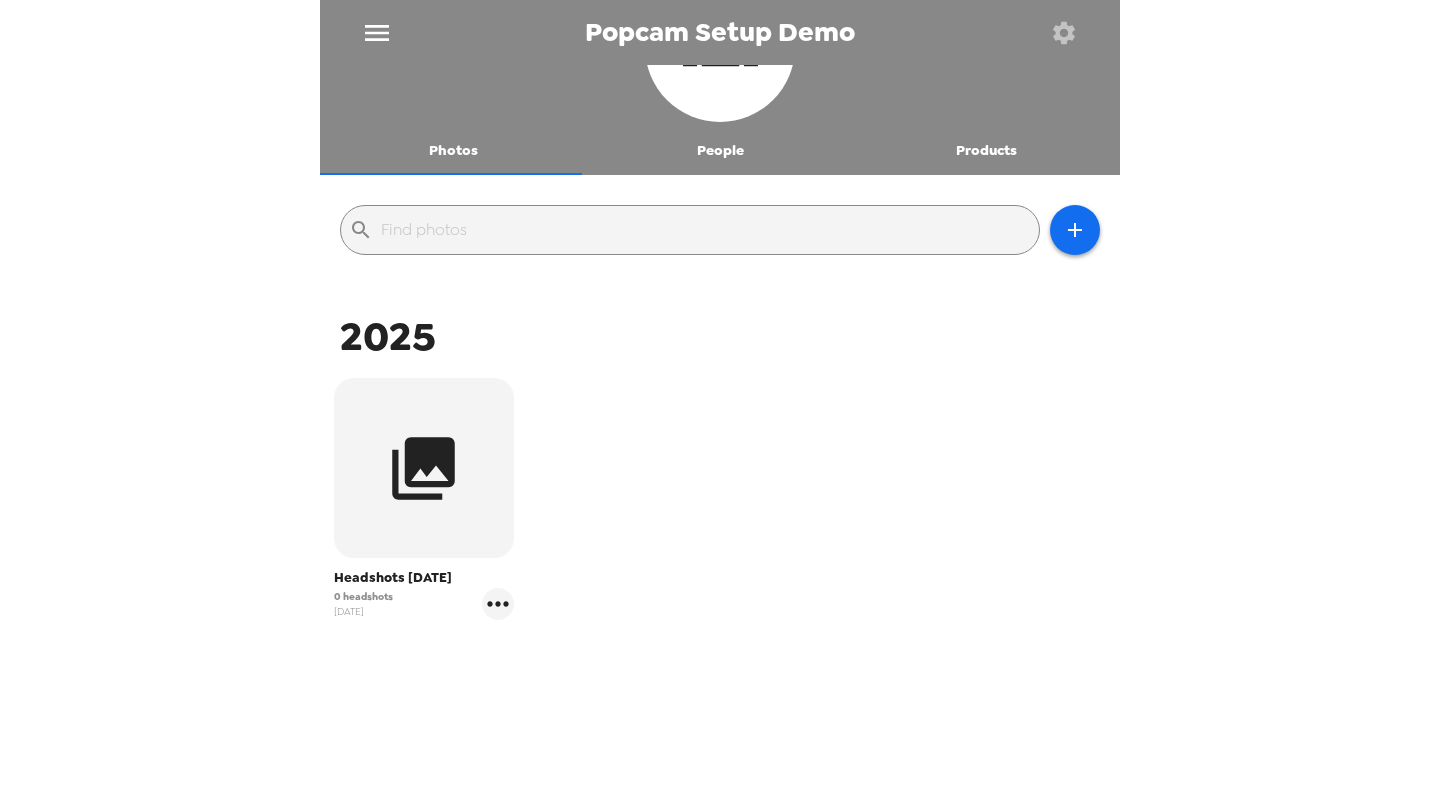 scroll, scrollTop: 142, scrollLeft: 0, axis: vertical 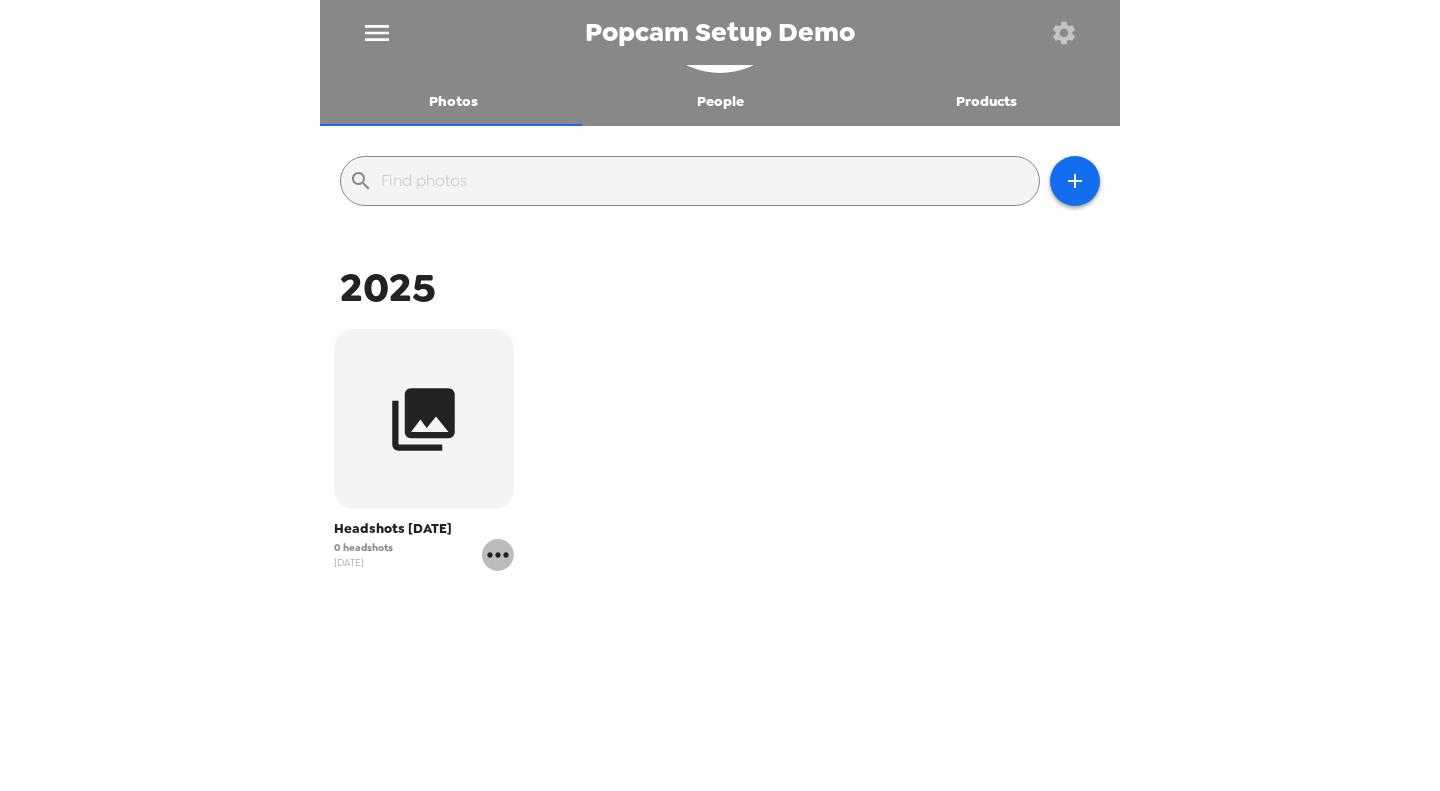 click 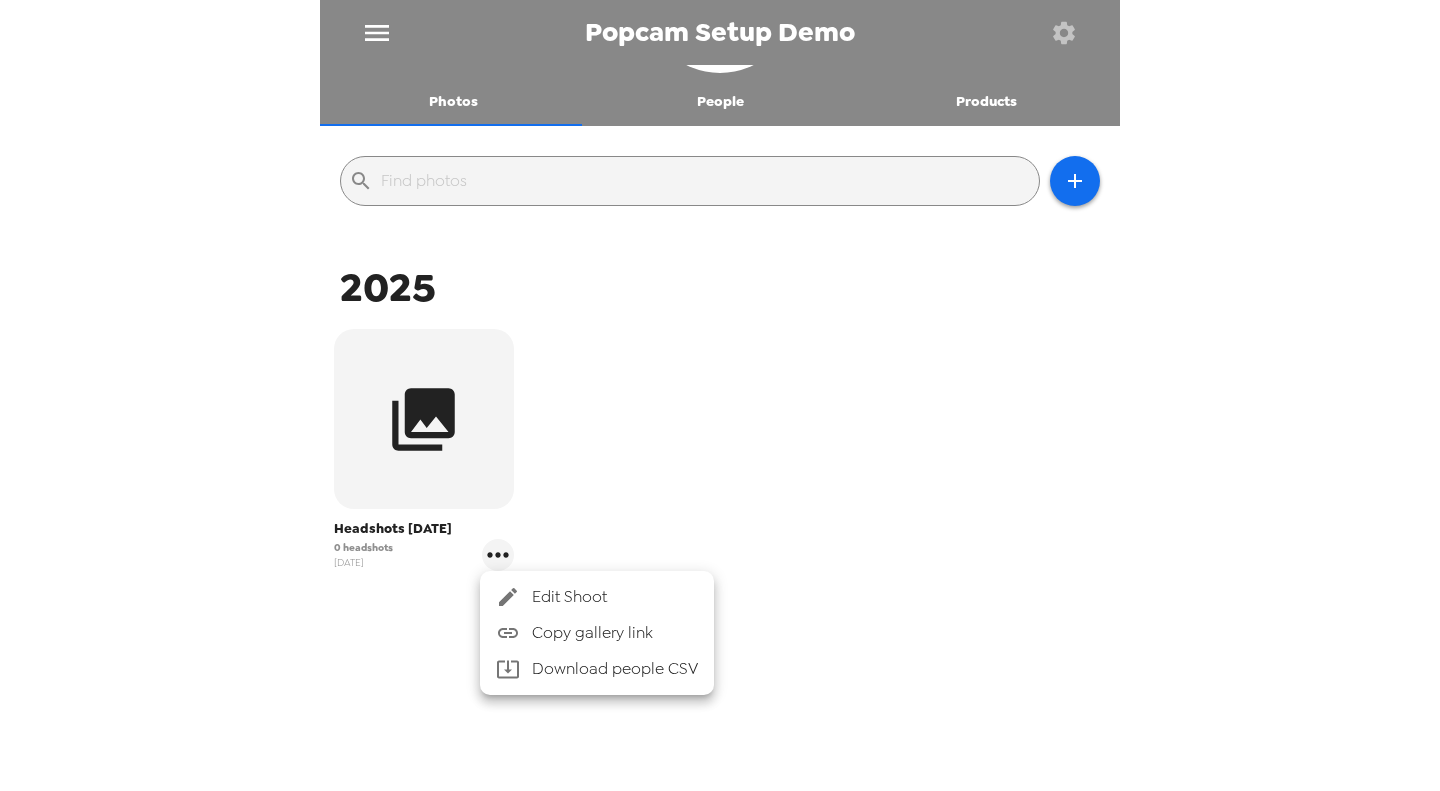 click on "Edit Shoot" at bounding box center [615, 597] 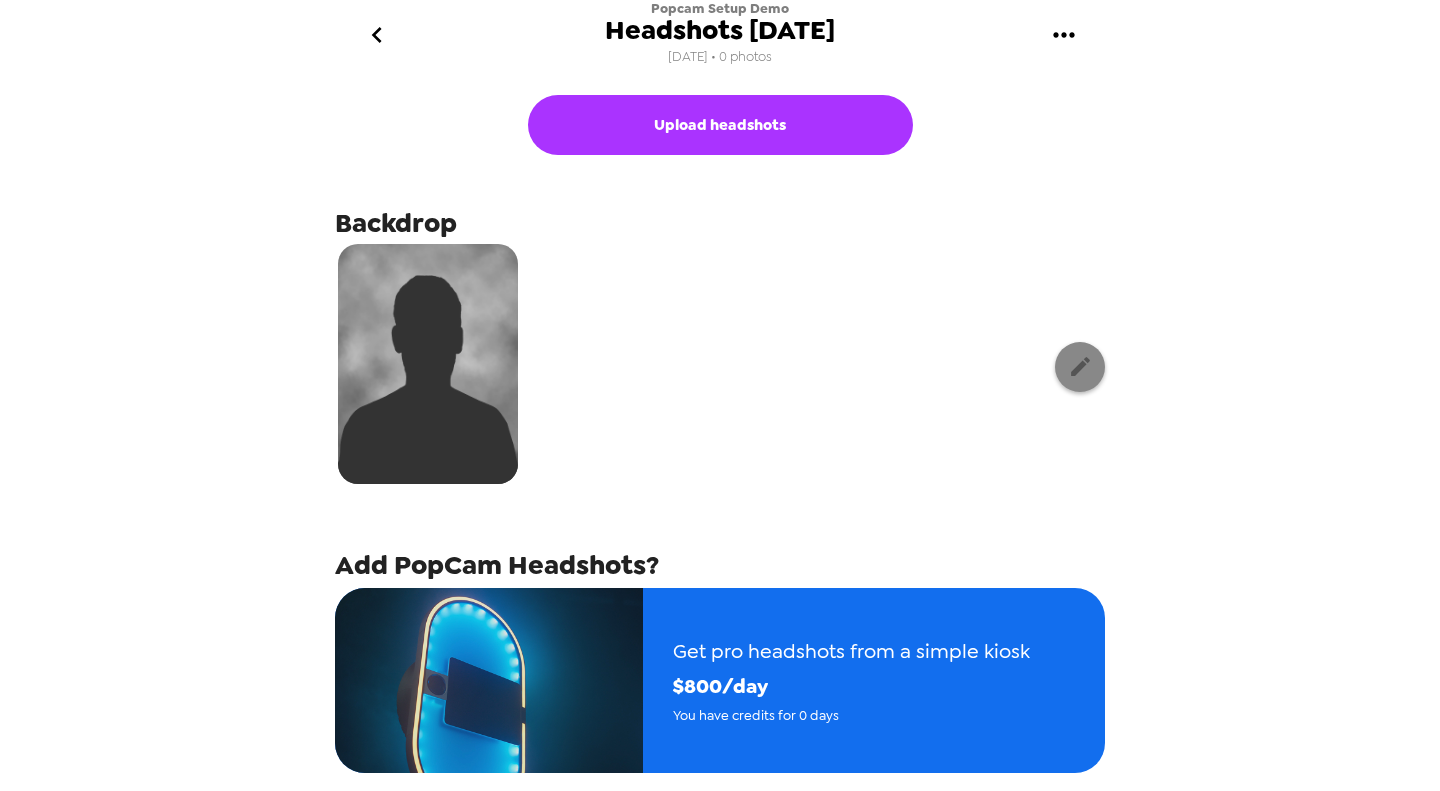 click 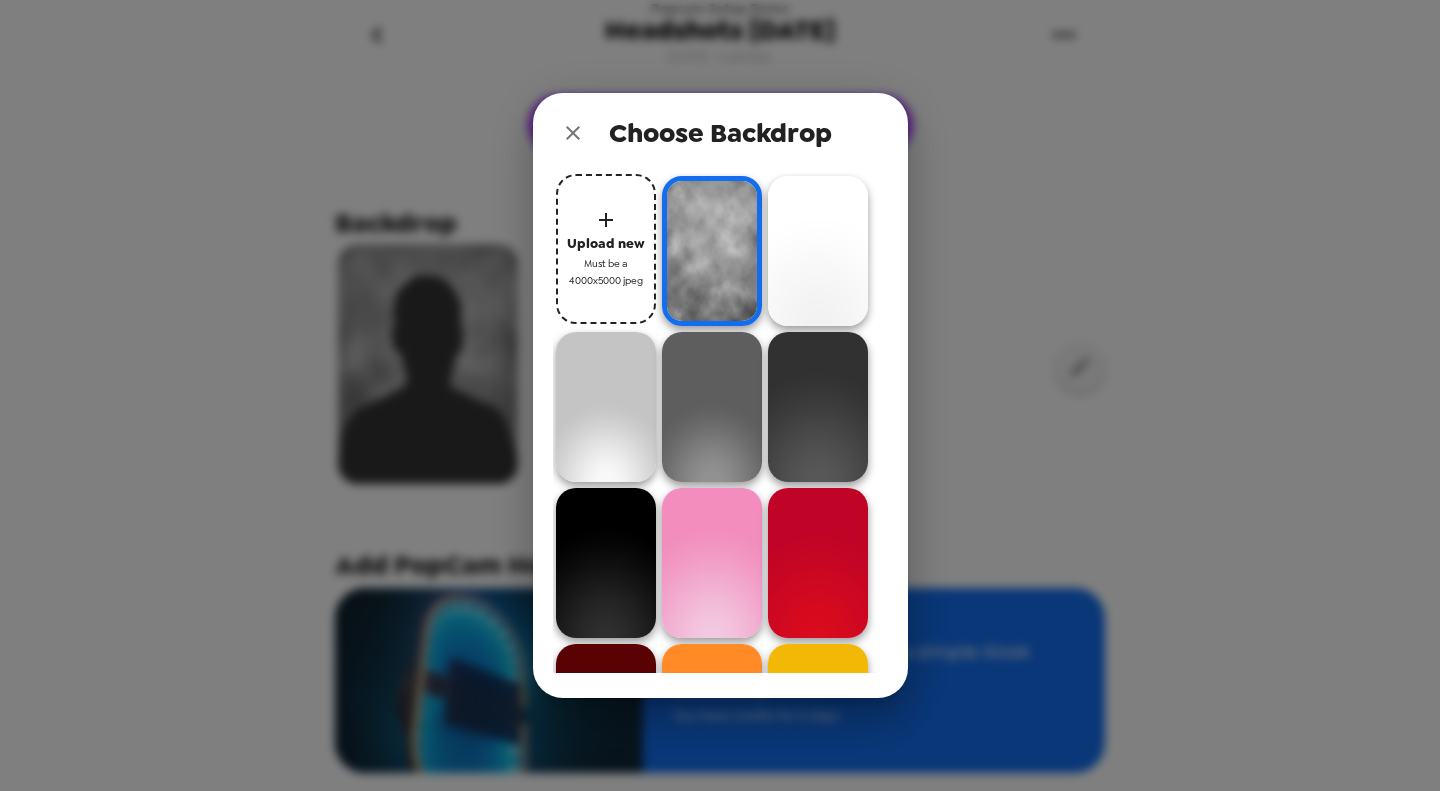click on "Must be a 4000x5000 jpeg" at bounding box center [606, 272] 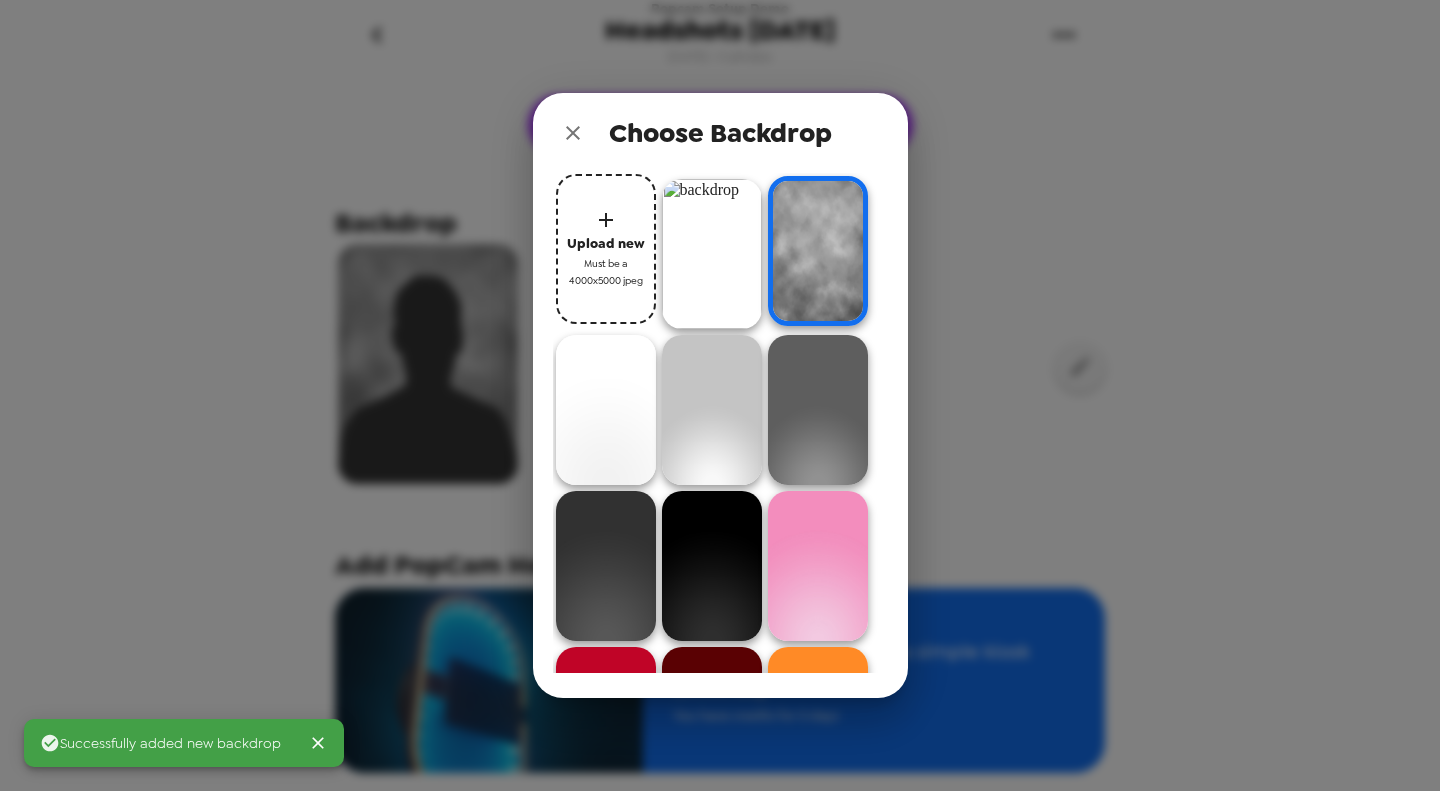 click at bounding box center [712, 254] 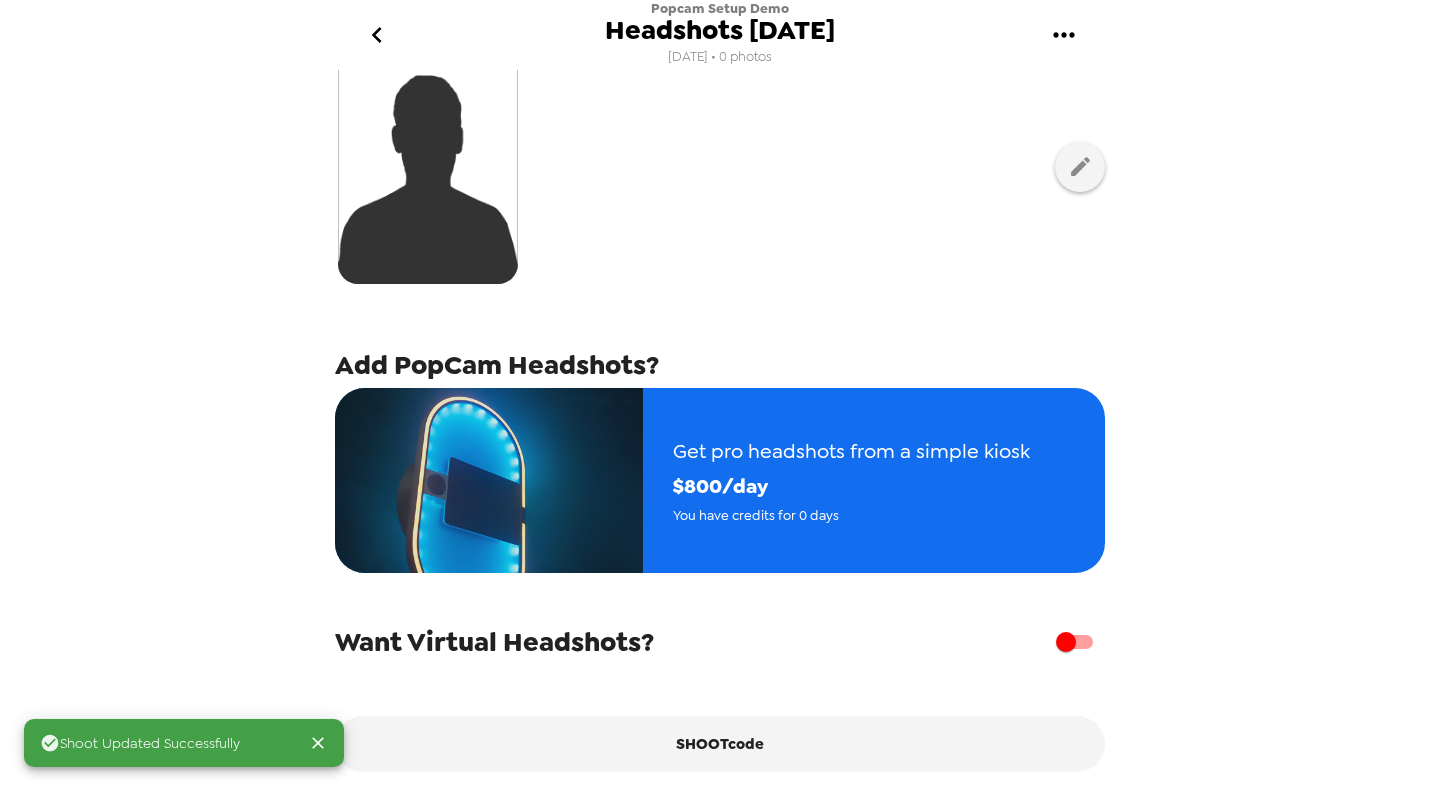 scroll, scrollTop: 0, scrollLeft: 0, axis: both 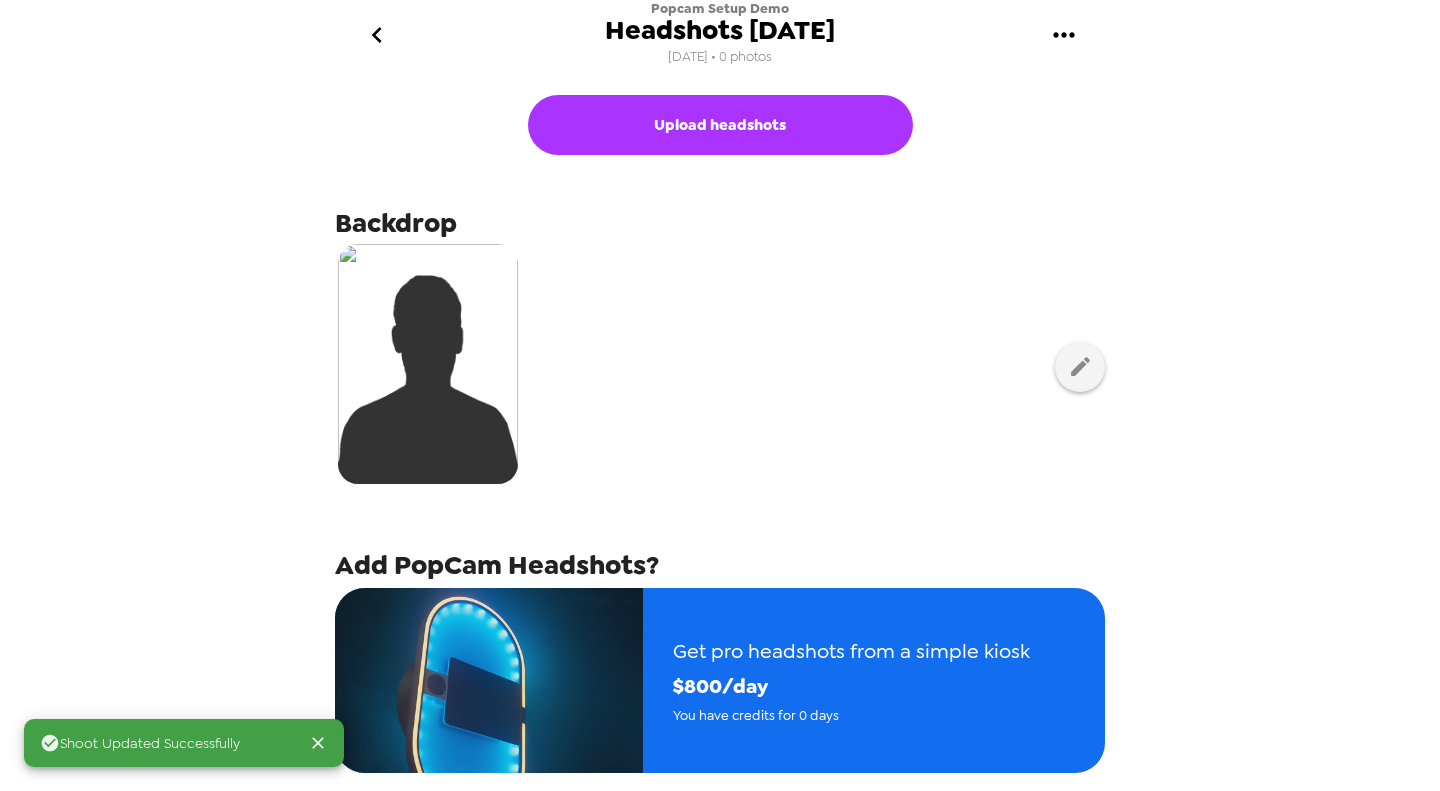 click 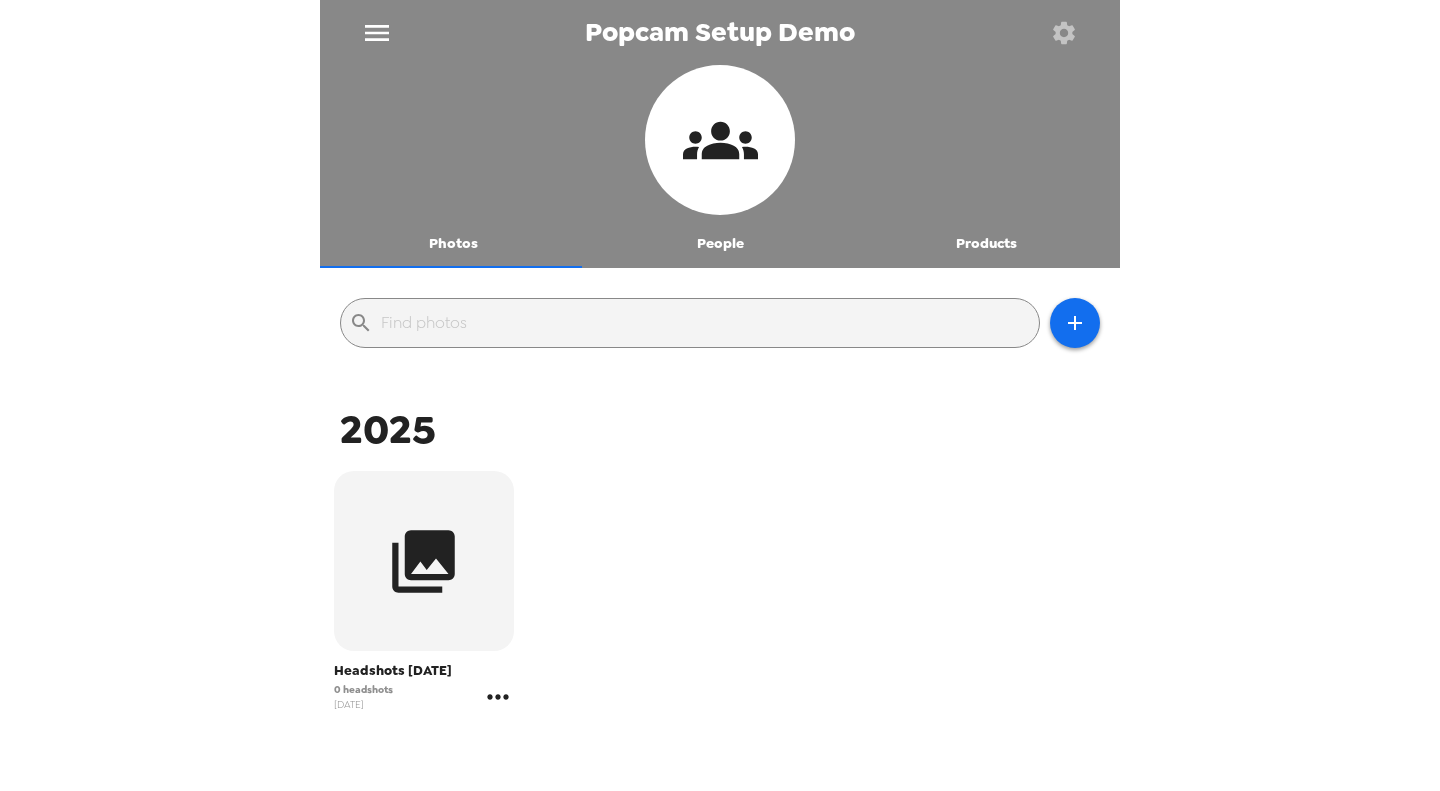 click 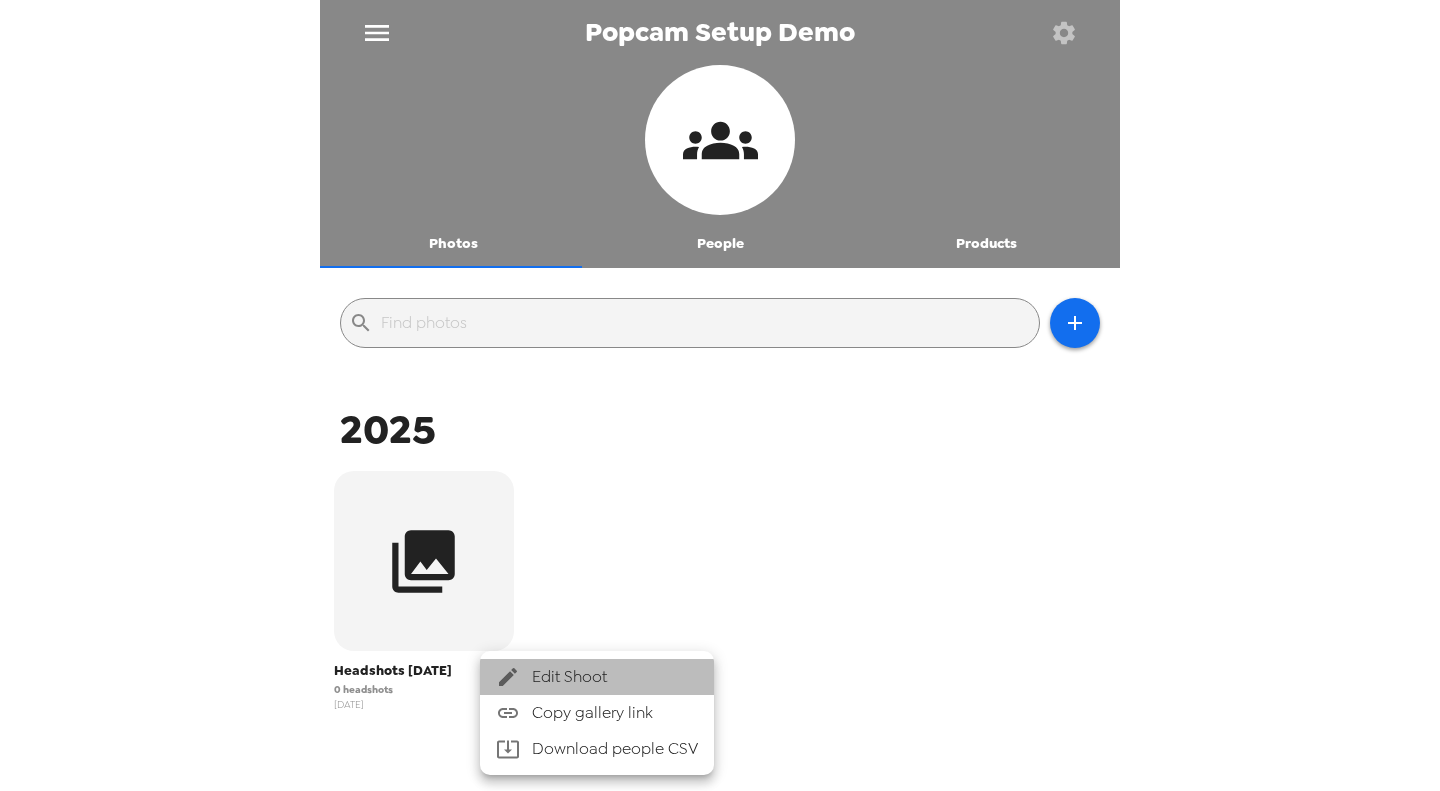 click on "Edit Shoot" at bounding box center (615, 677) 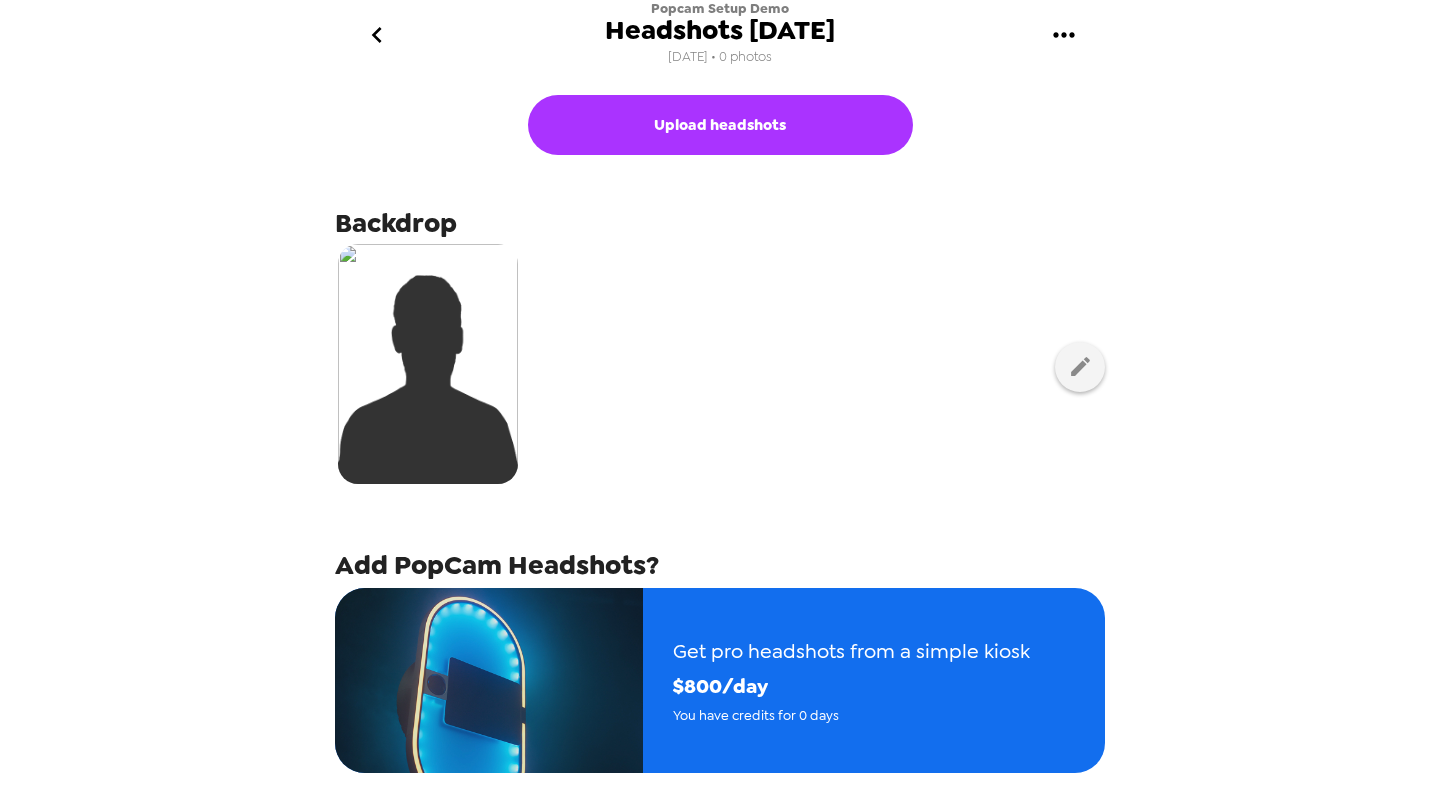 click 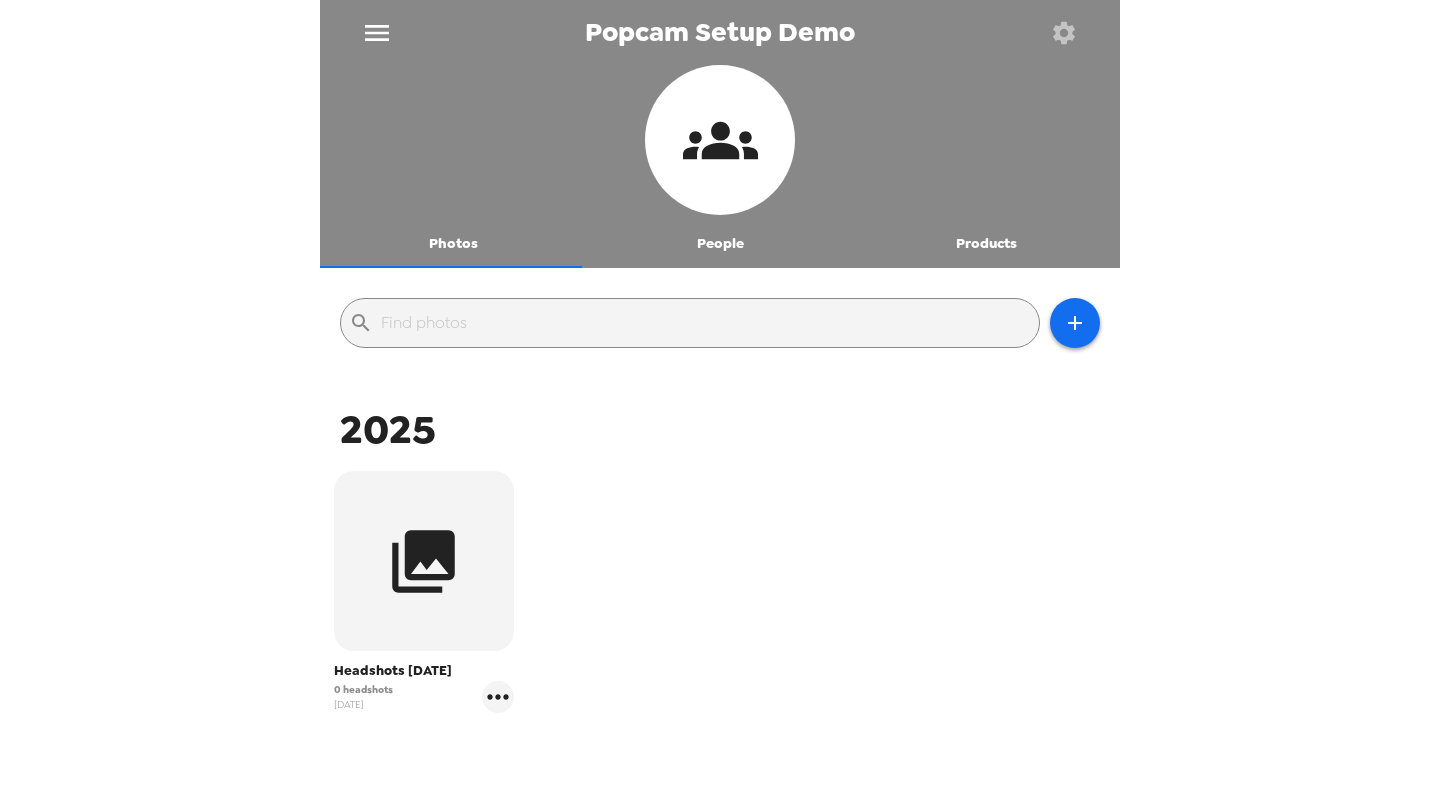 click 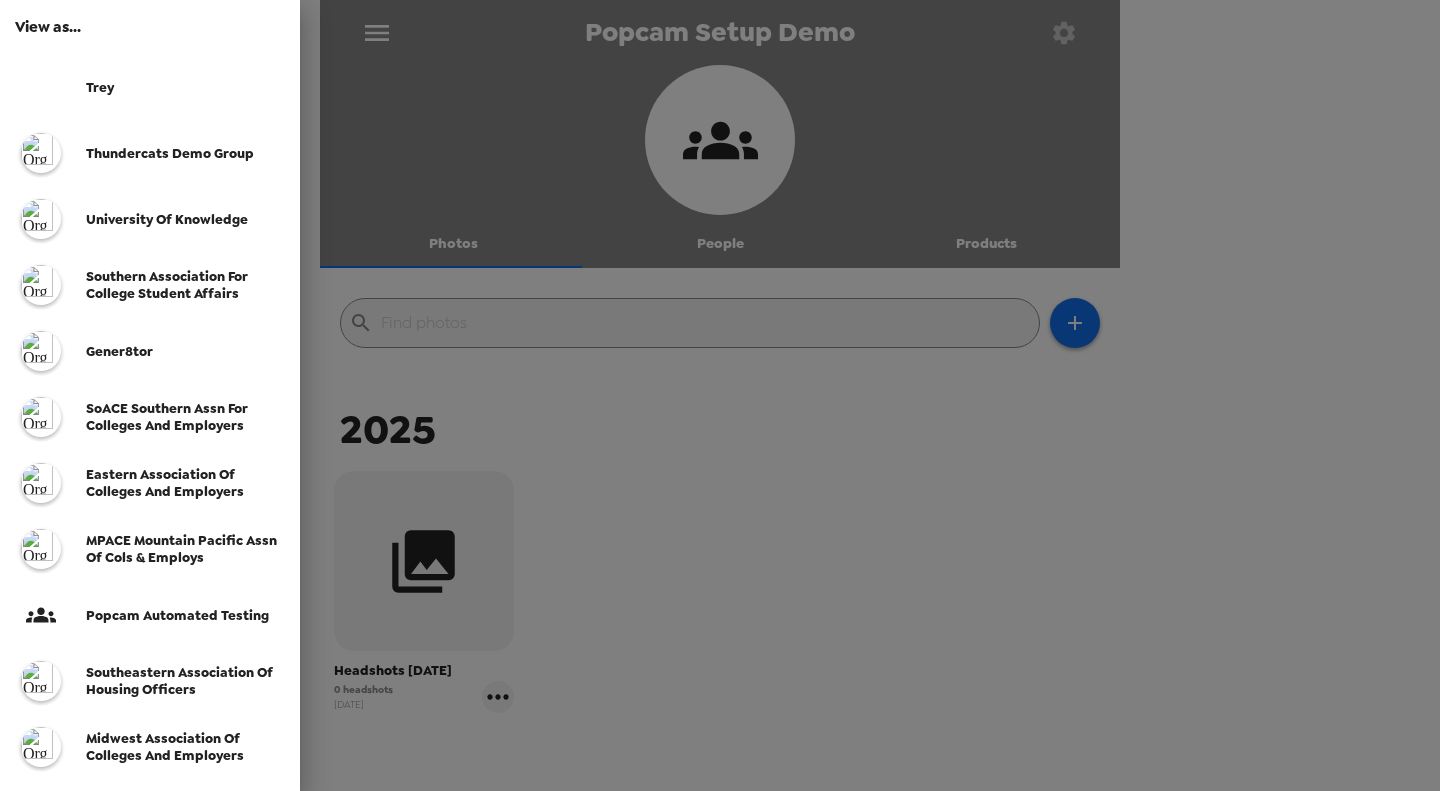click at bounding box center [720, 395] 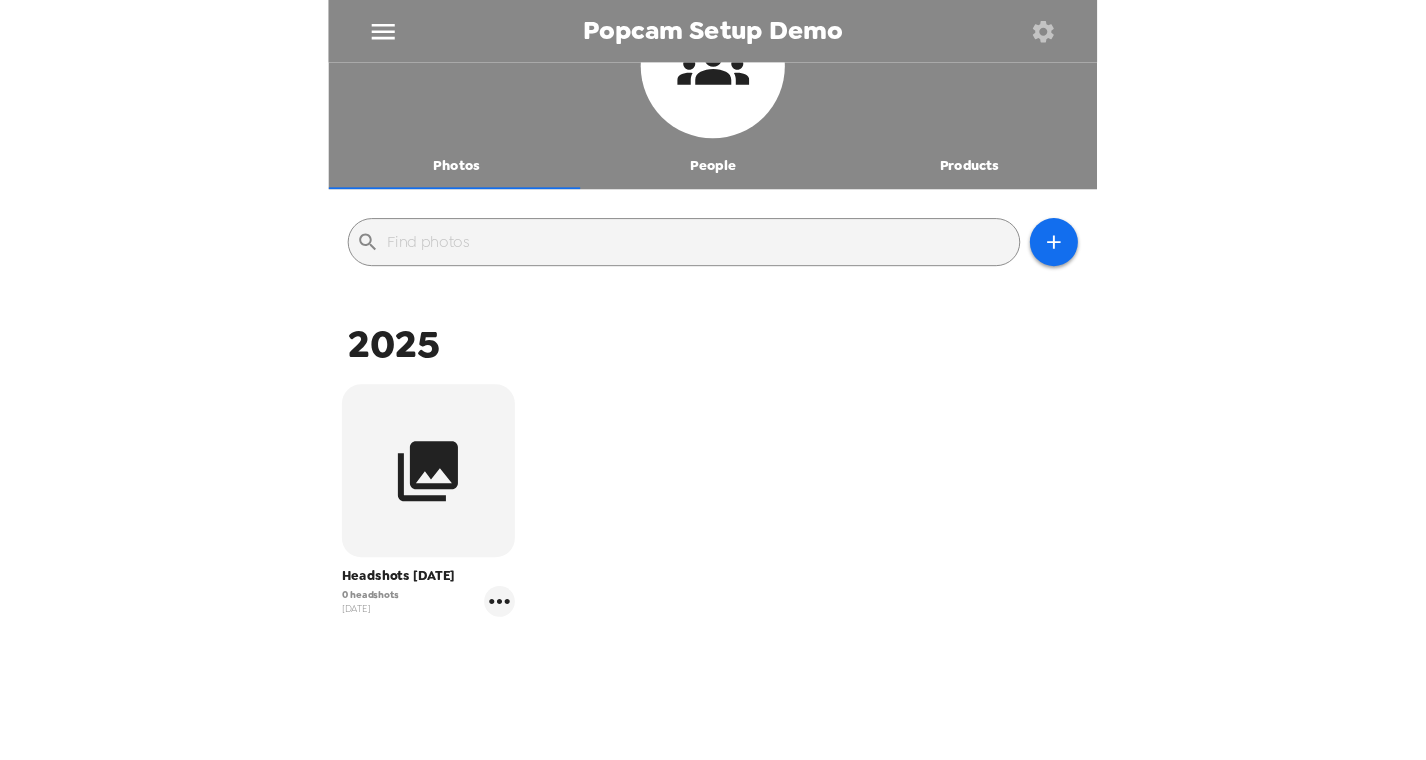 scroll, scrollTop: 0, scrollLeft: 0, axis: both 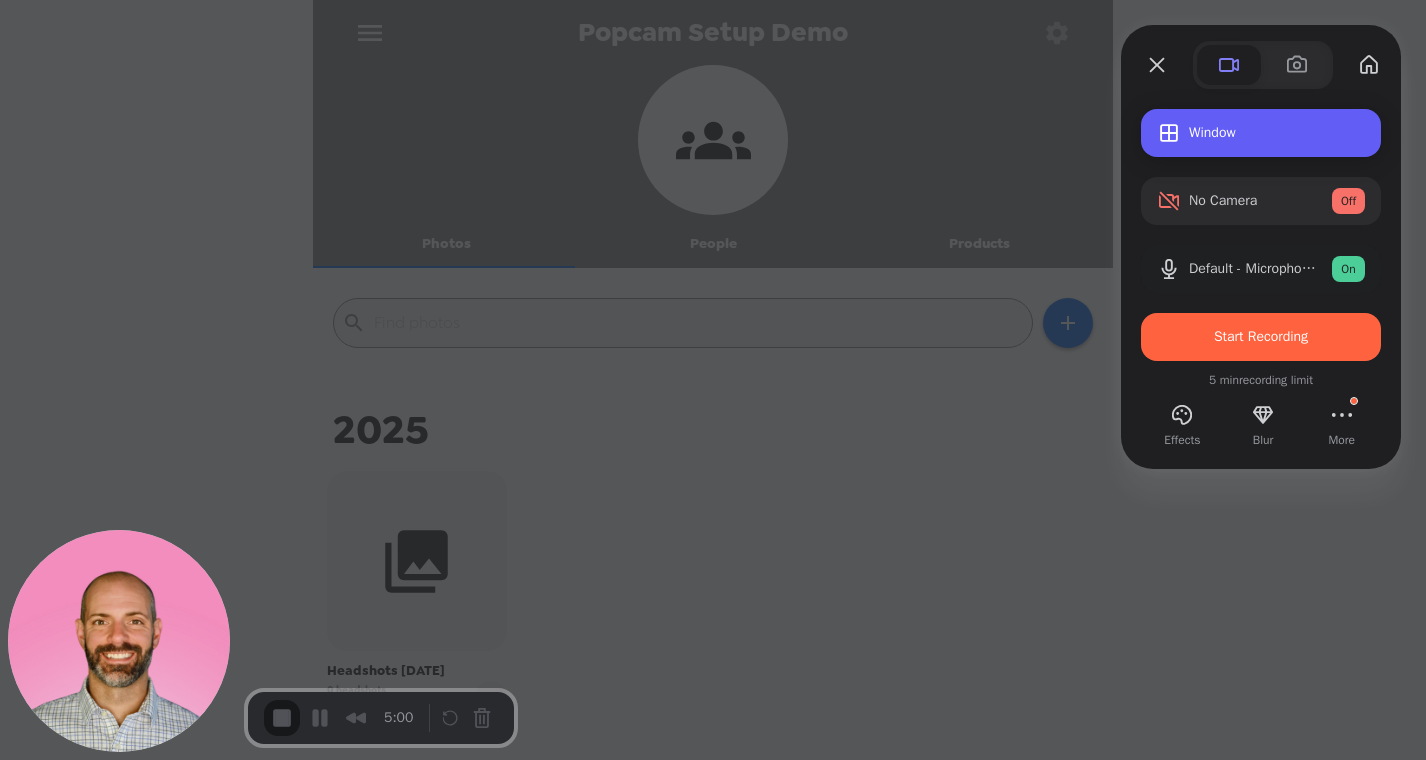 click on "Window" at bounding box center (1261, 133) 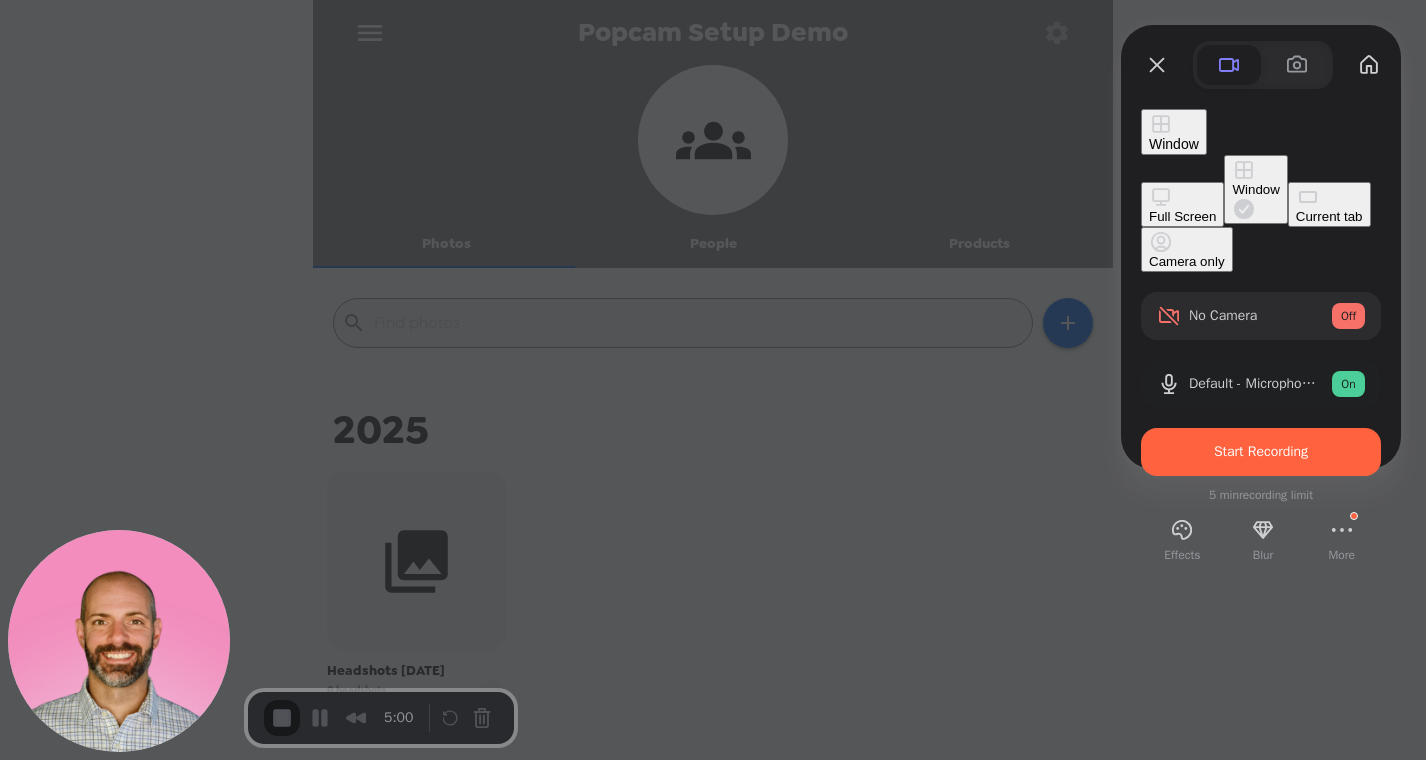 drag, startPoint x: 1302, startPoint y: 96, endPoint x: 1338, endPoint y: 77, distance: 40.706264 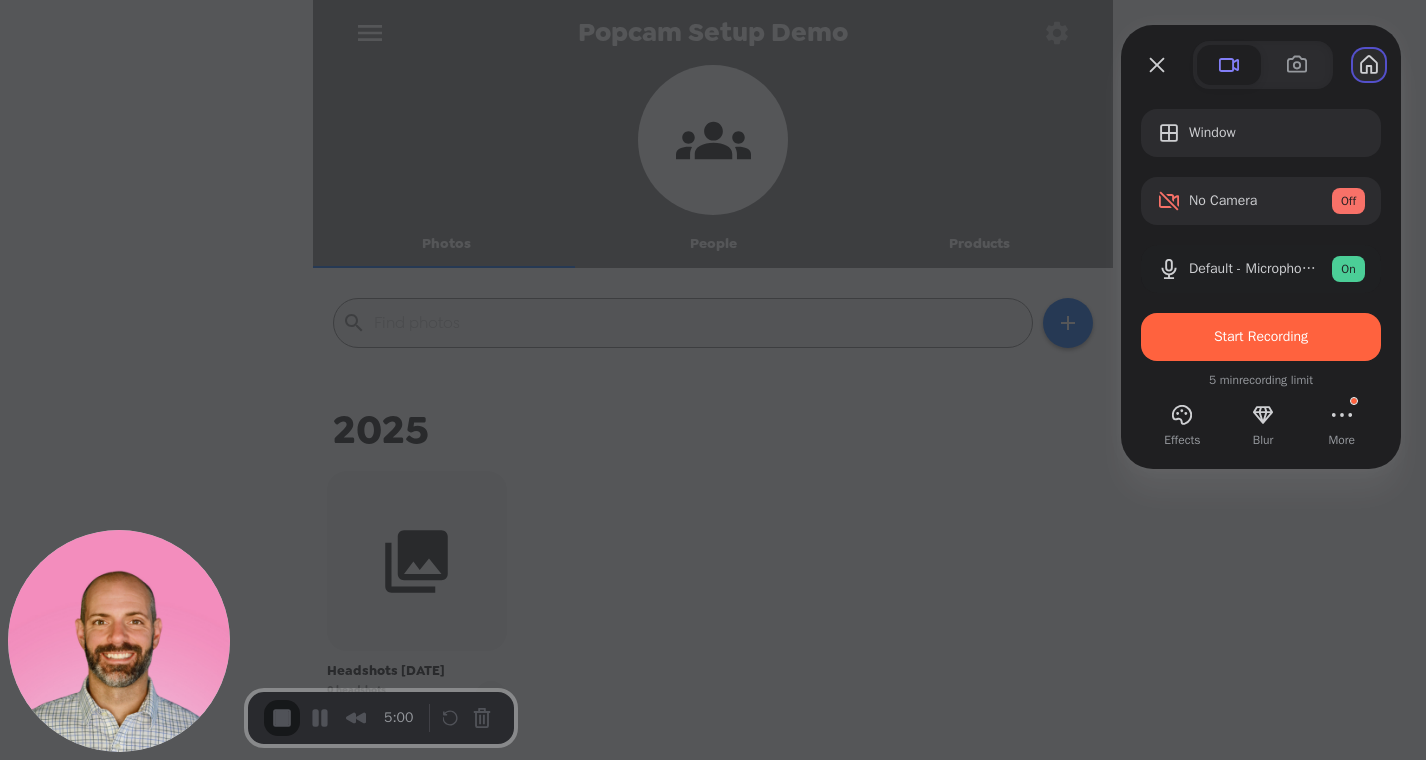 click at bounding box center (1369, 65) 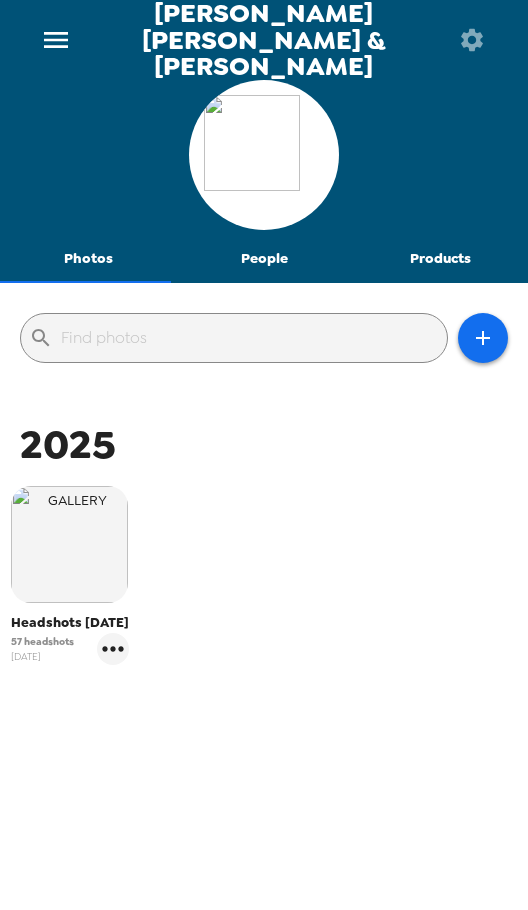 scroll, scrollTop: 0, scrollLeft: 0, axis: both 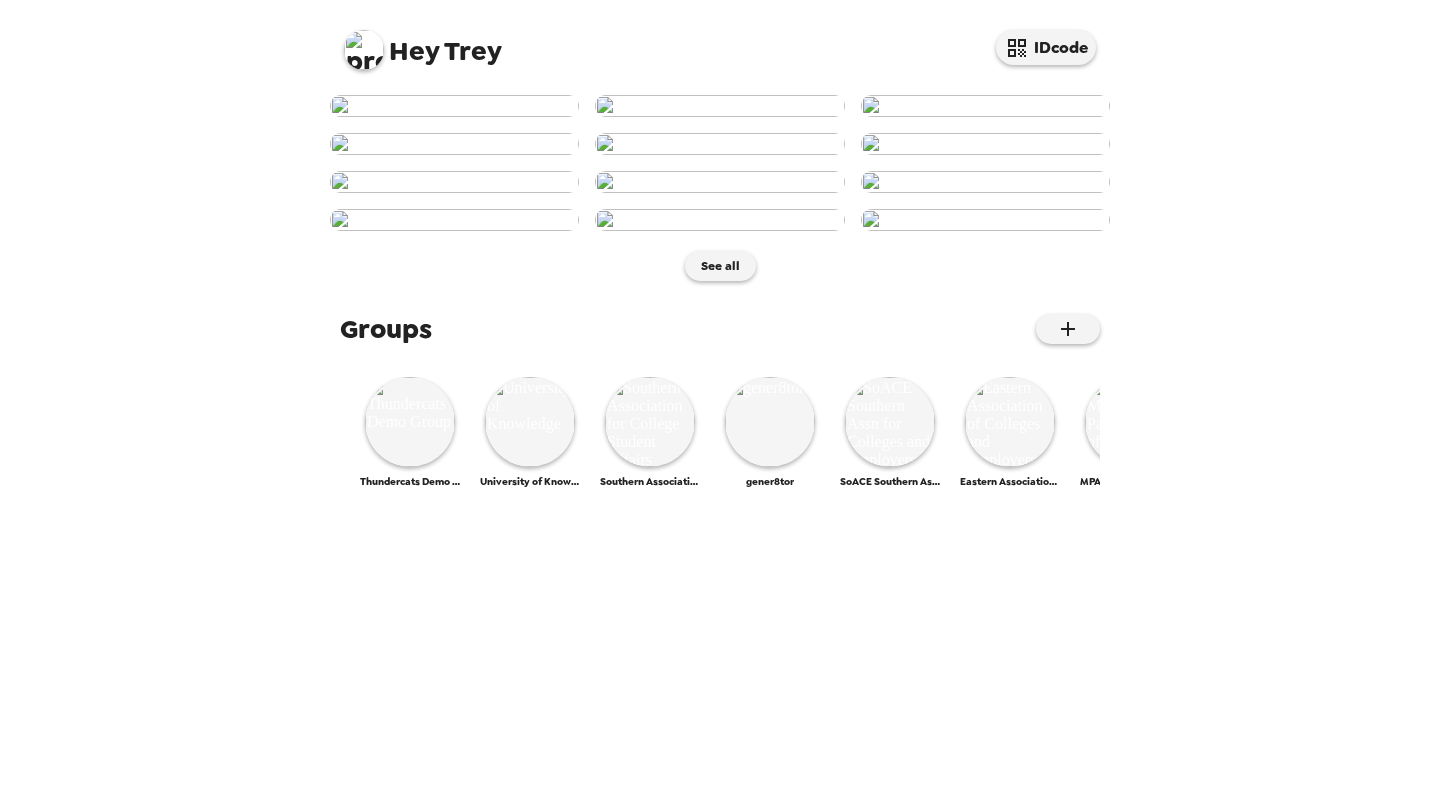 click at bounding box center (364, 50) 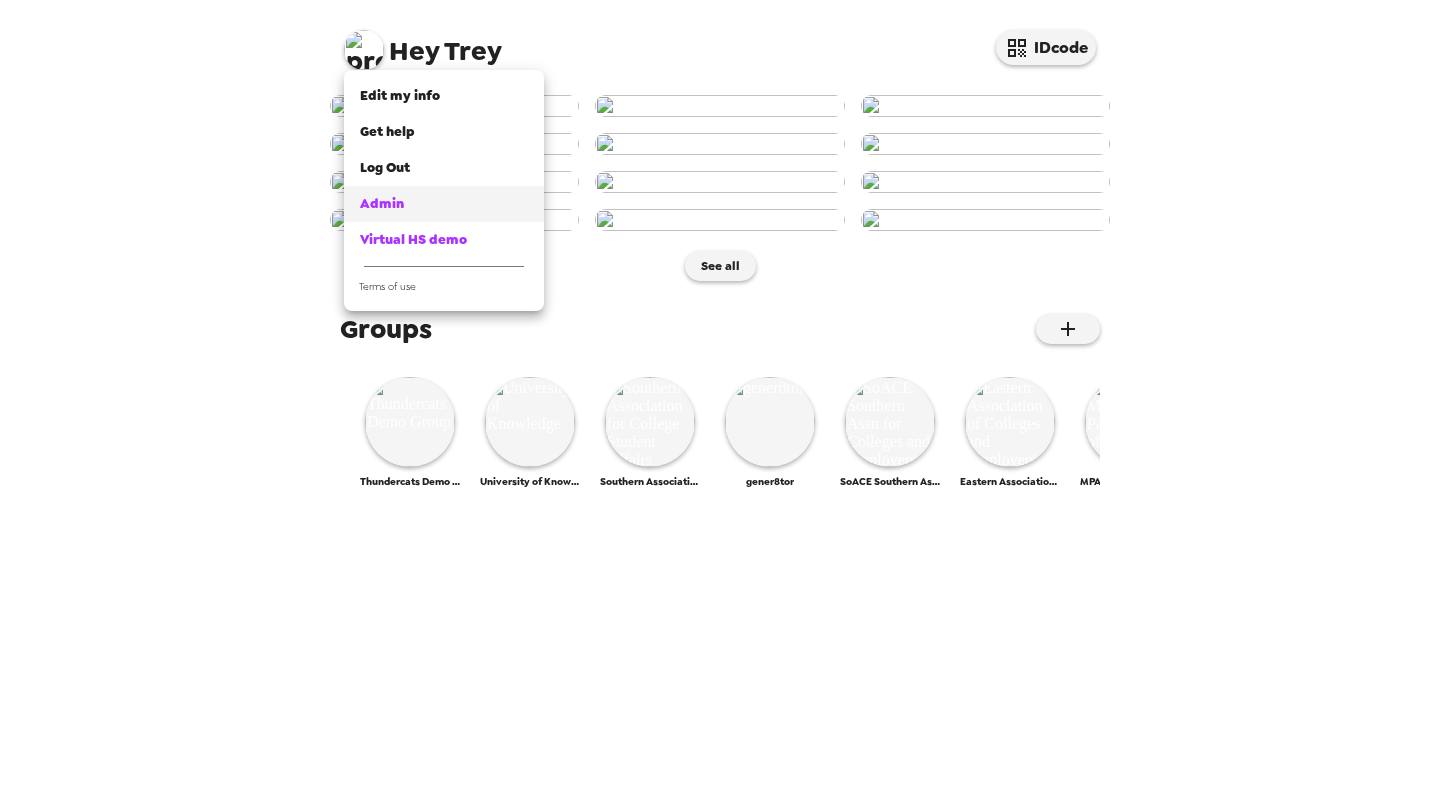 click on "Admin" at bounding box center (382, 203) 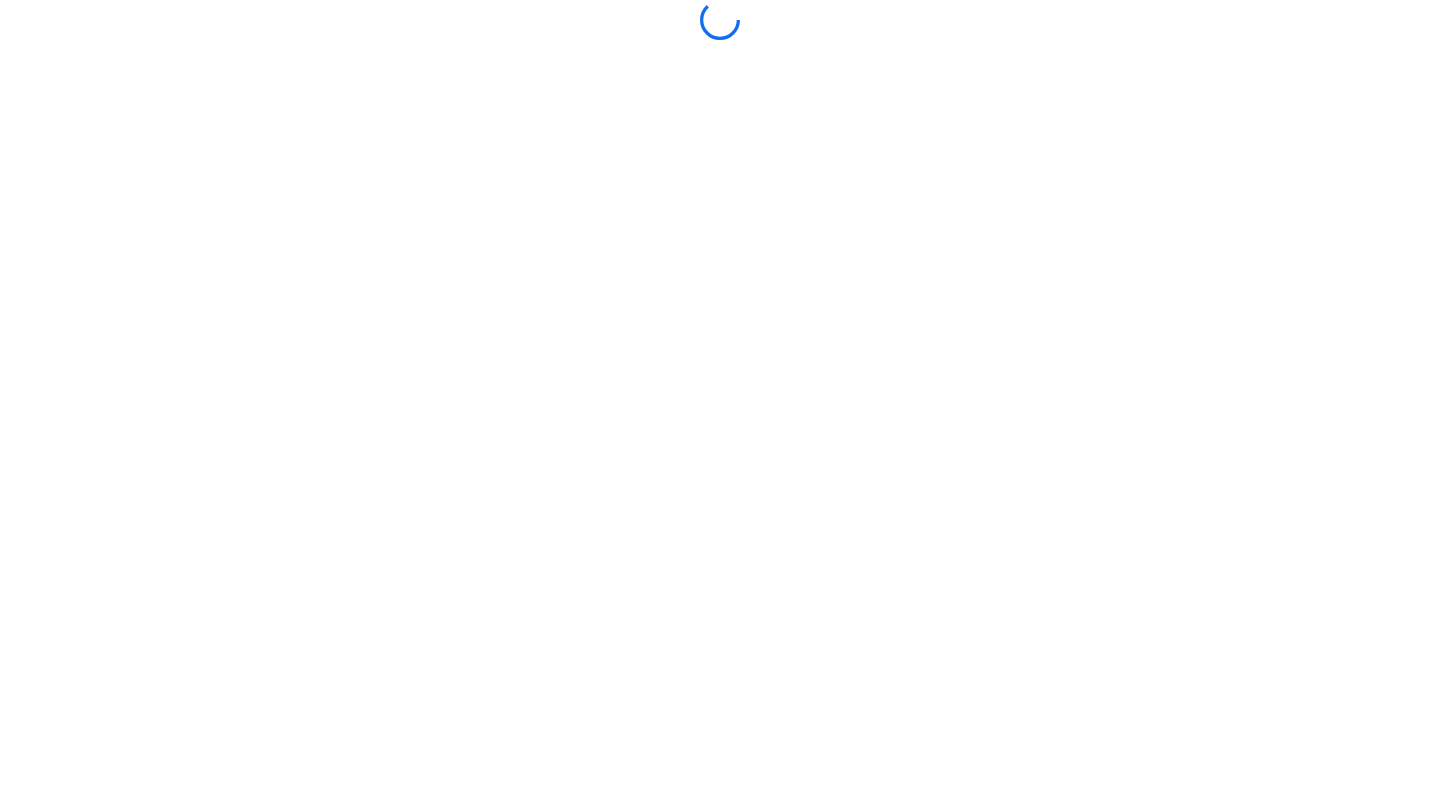 scroll, scrollTop: 0, scrollLeft: 0, axis: both 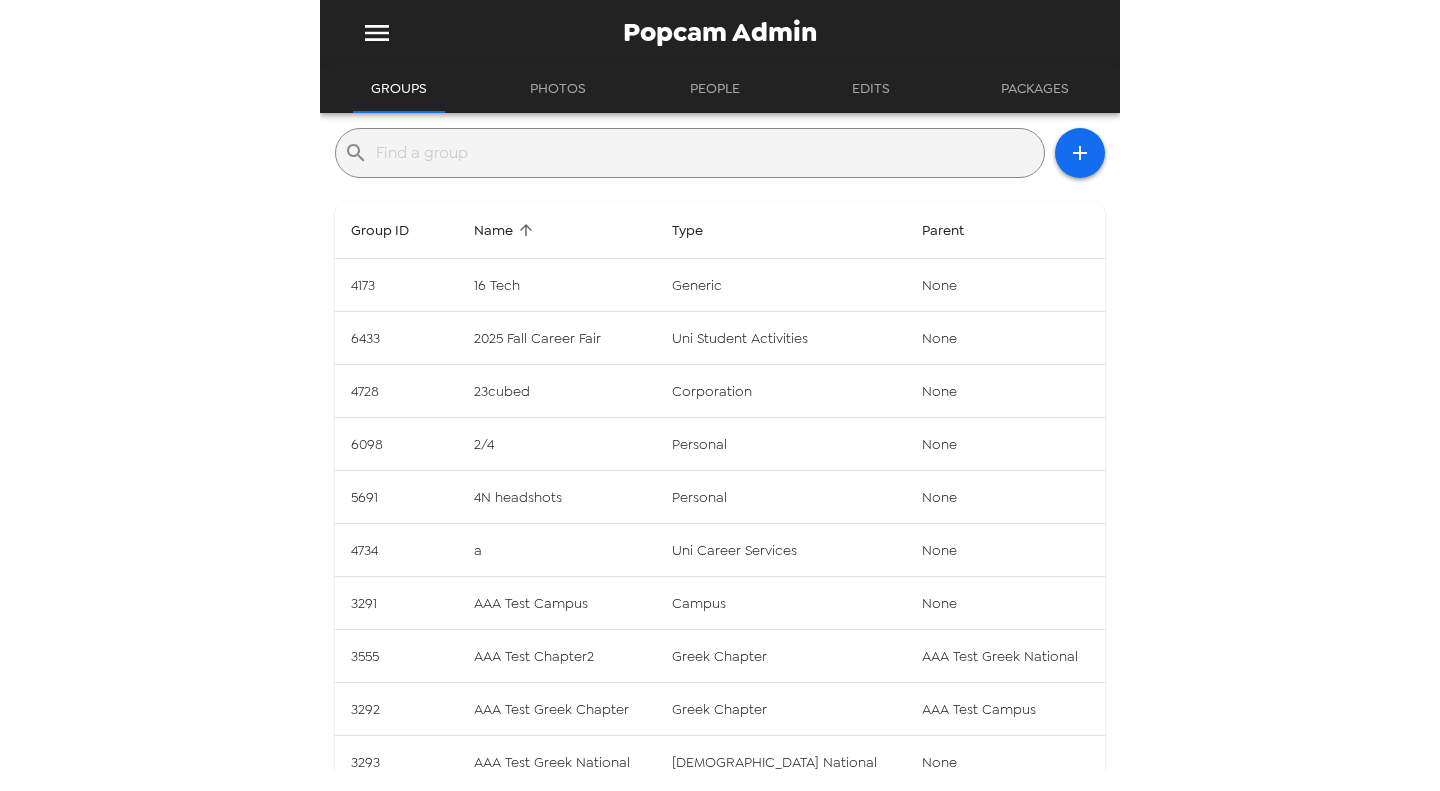 click at bounding box center [706, 153] 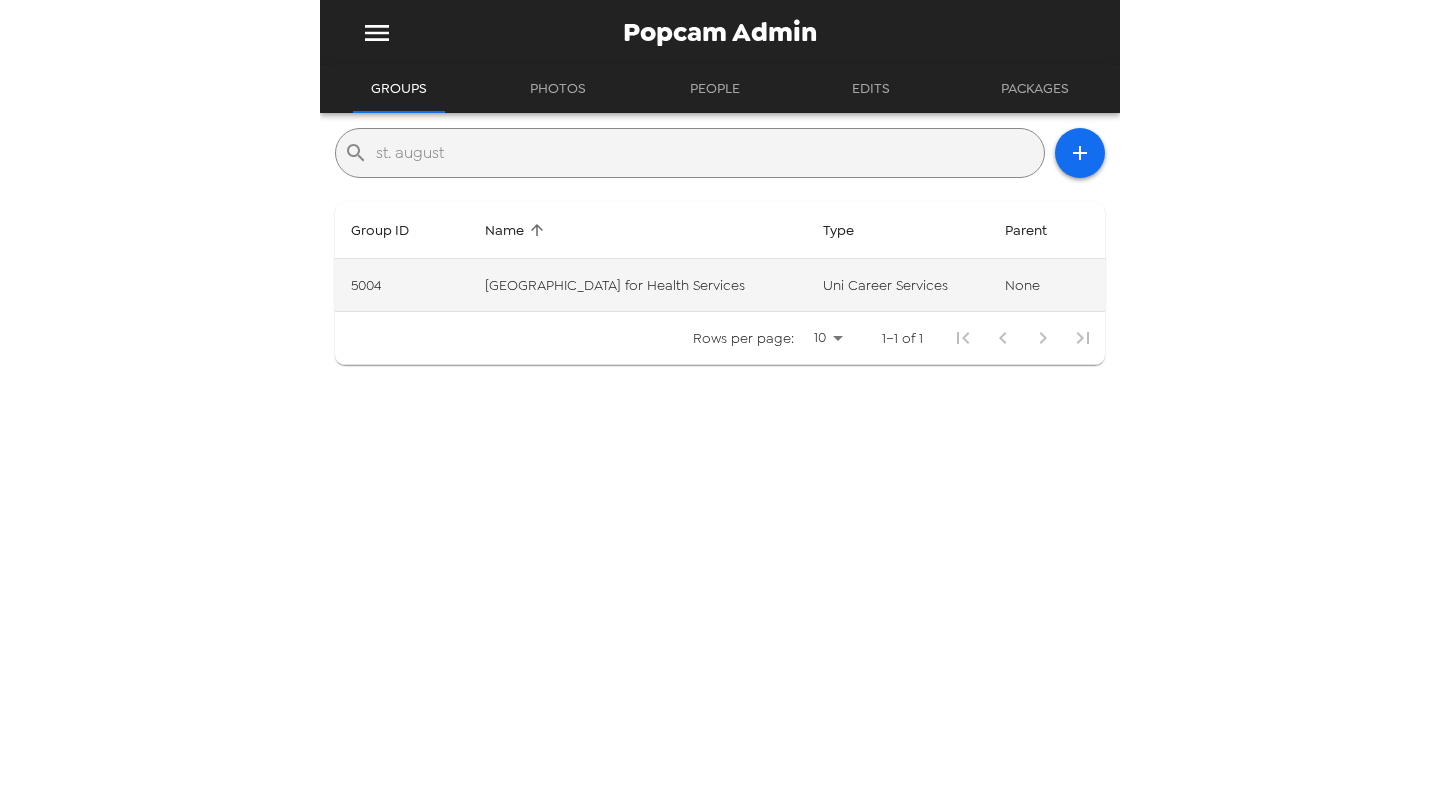 type on "st. august" 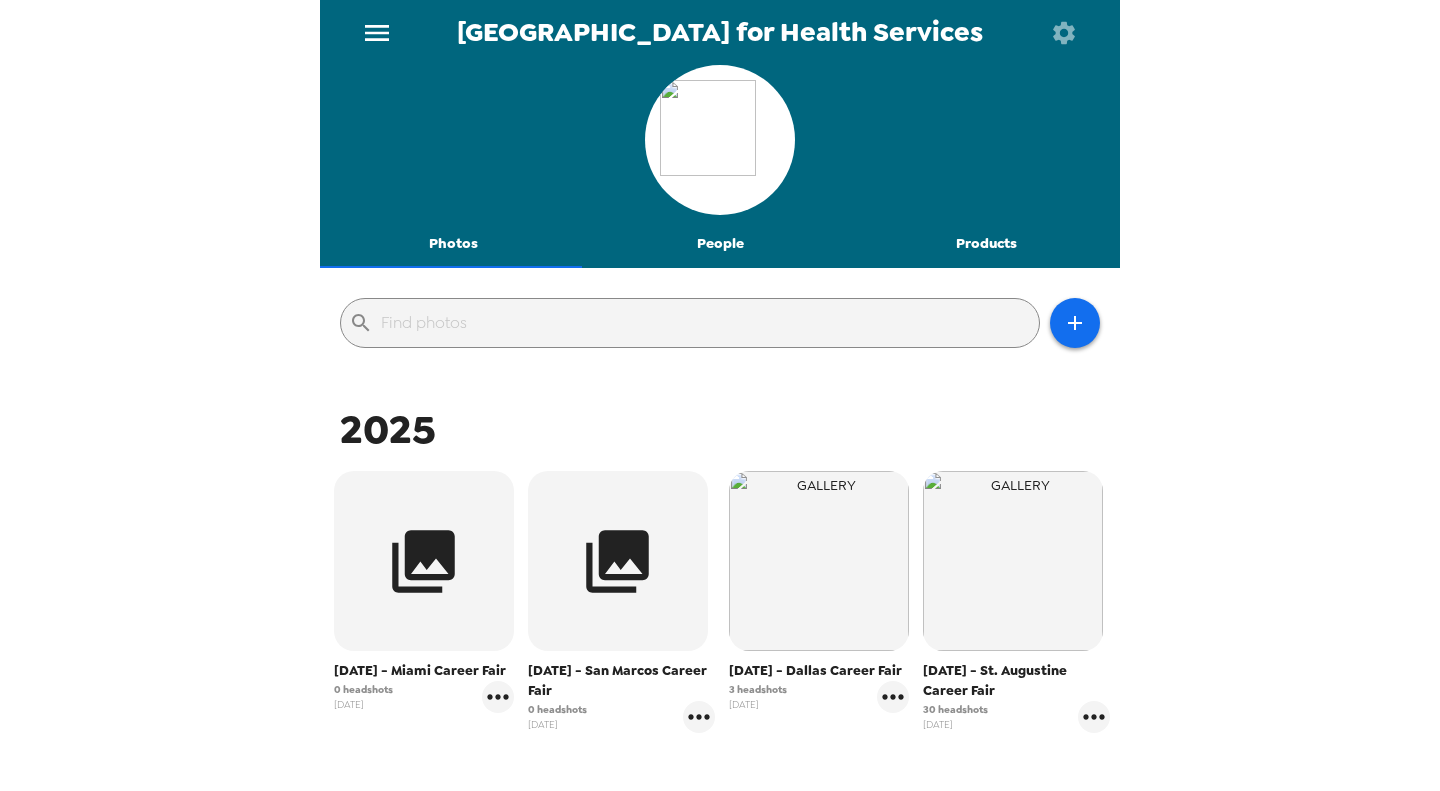click on "People" at bounding box center (720, 244) 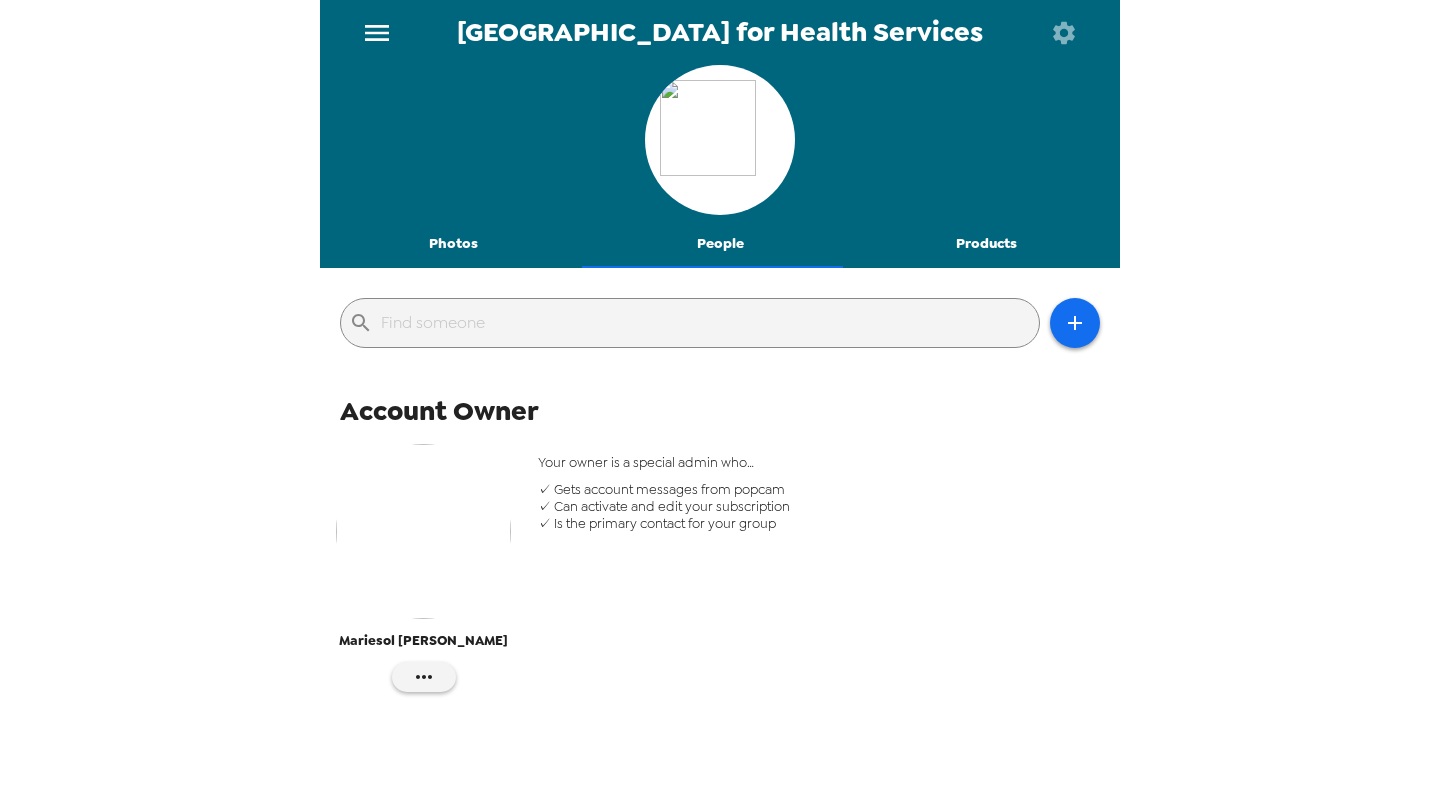 scroll, scrollTop: 478, scrollLeft: 0, axis: vertical 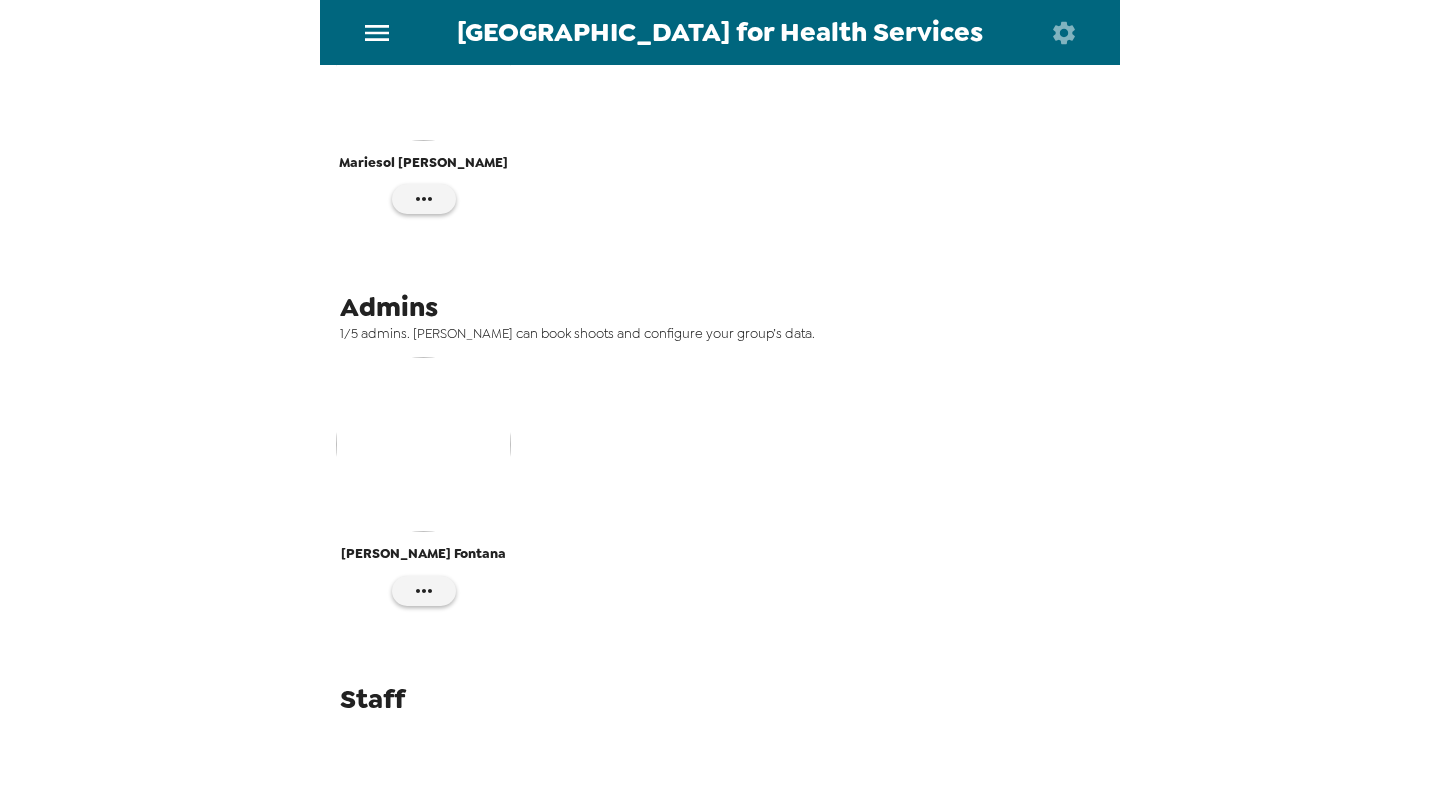 click at bounding box center [423, 444] 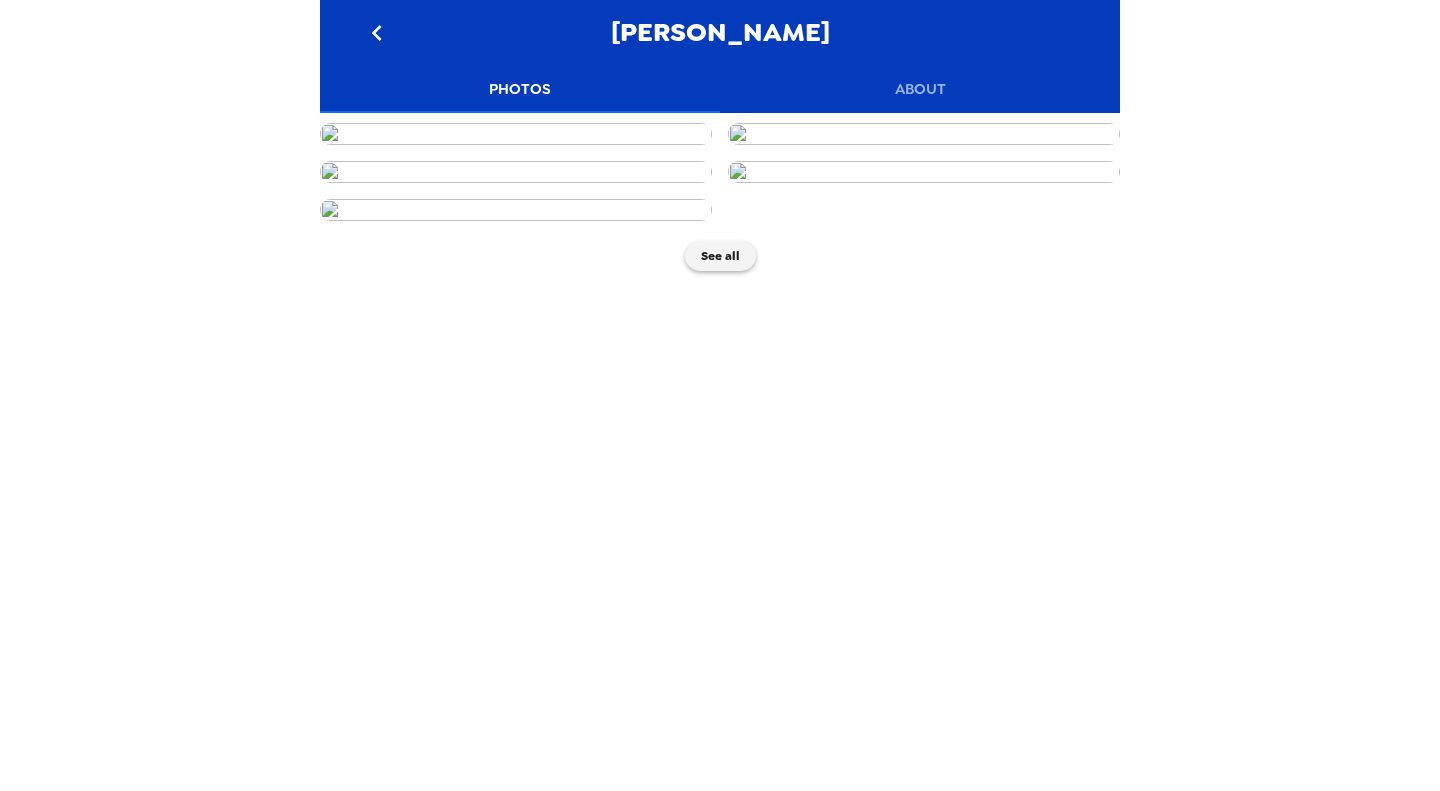 click on "About" at bounding box center (920, 89) 